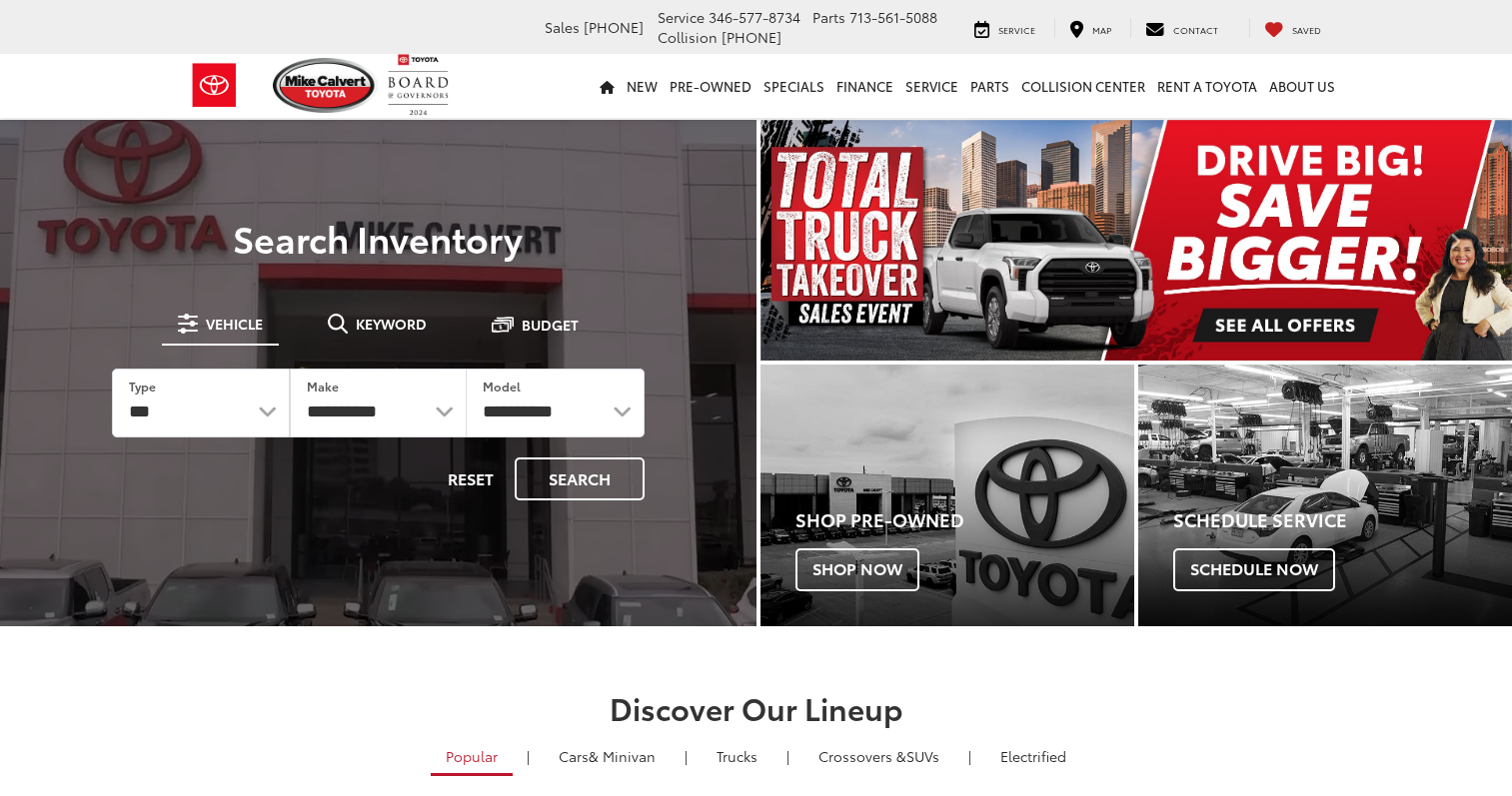 scroll, scrollTop: 0, scrollLeft: 0, axis: both 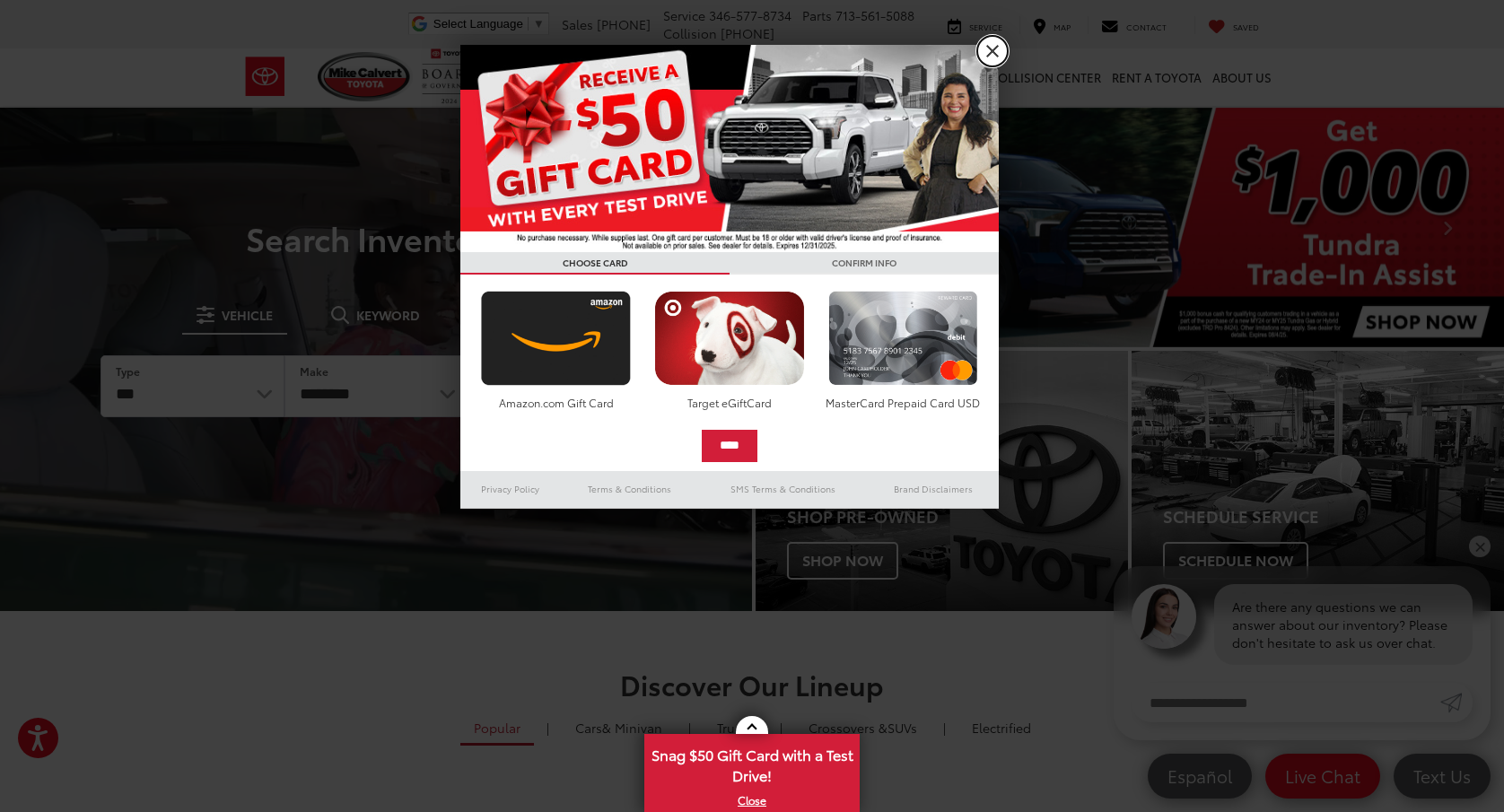 click on "X" at bounding box center [992, 51] 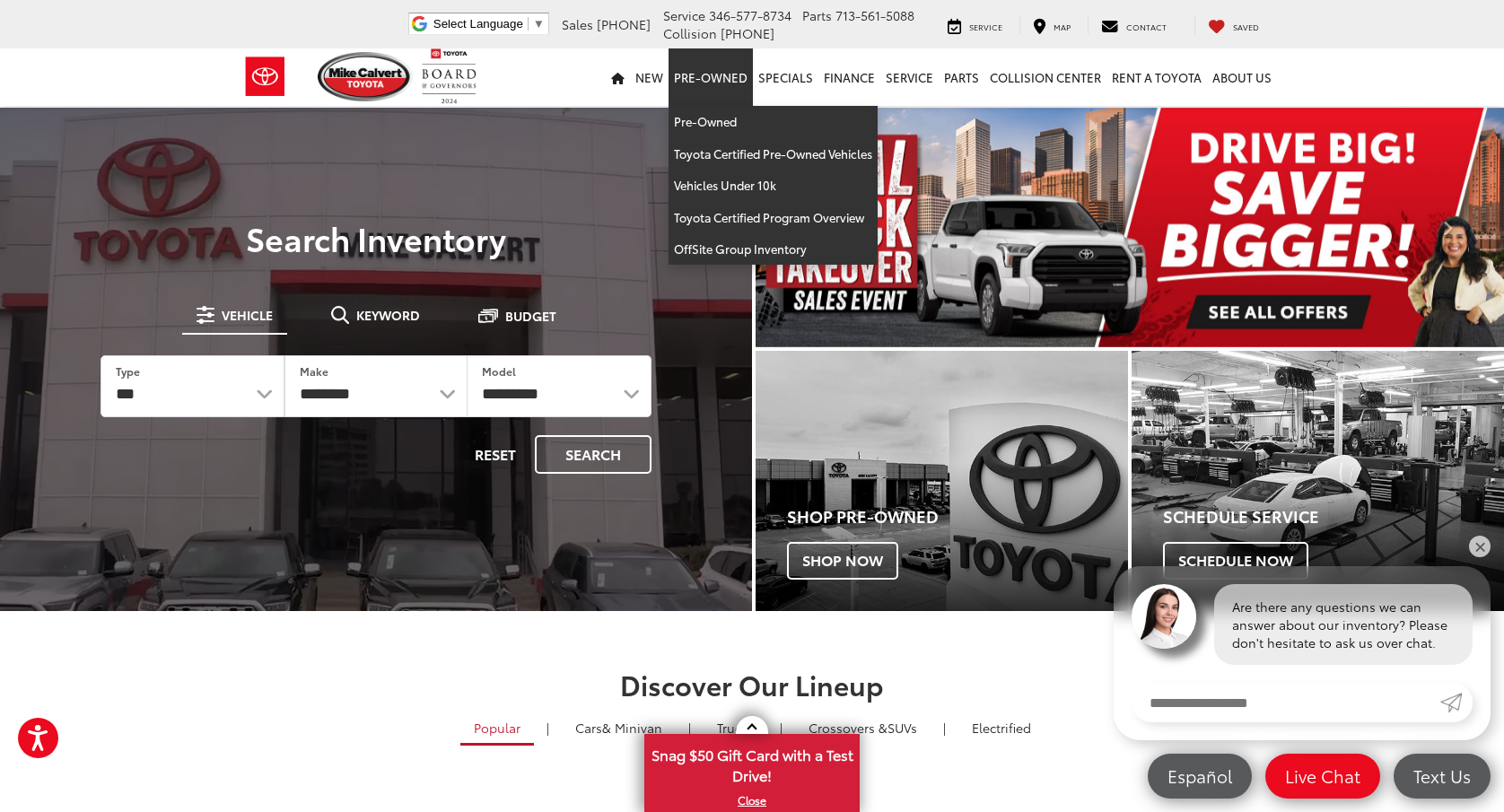 click on "Pre-Owned" at bounding box center (711, 77) 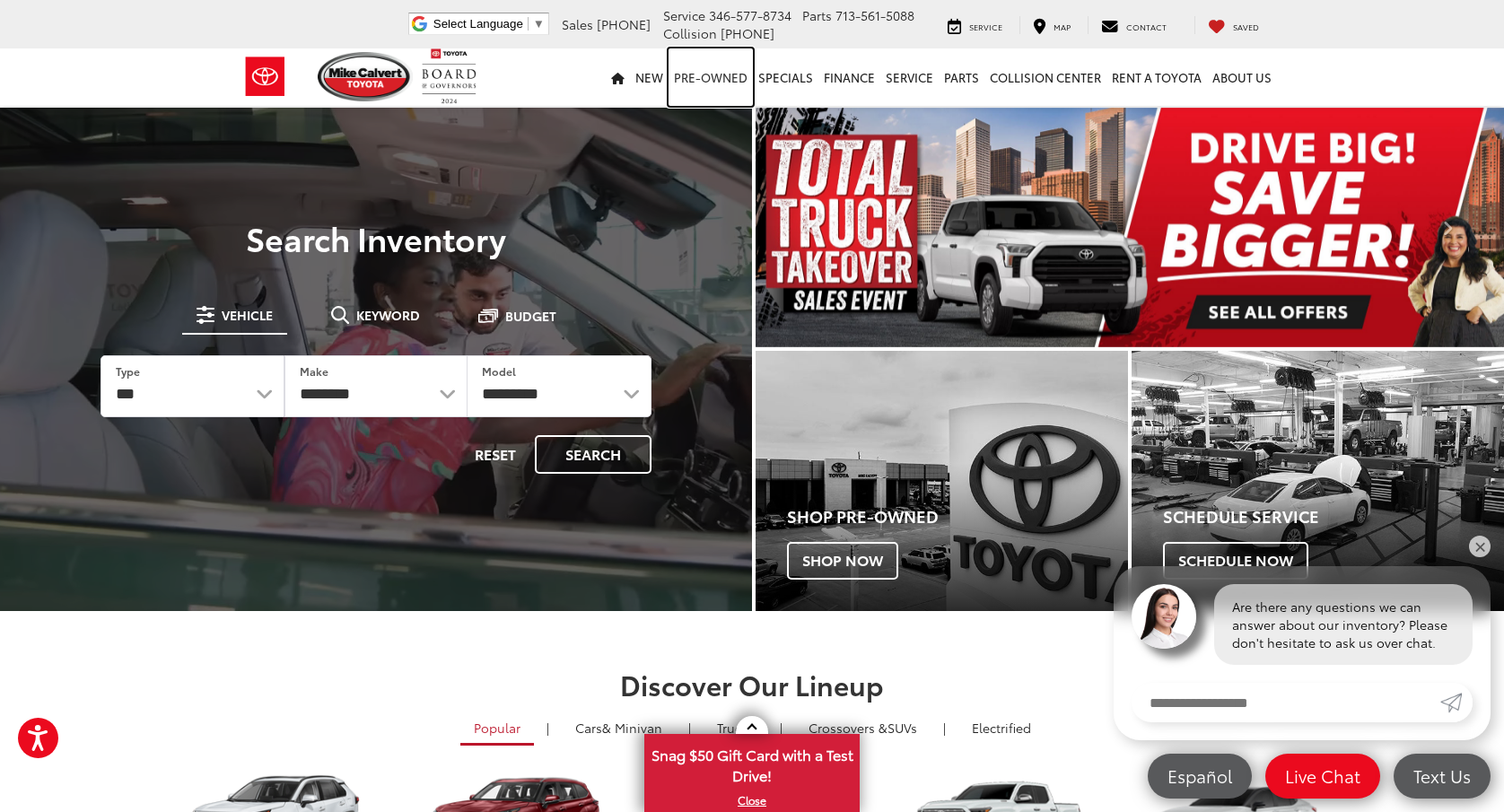 scroll, scrollTop: 0, scrollLeft: 0, axis: both 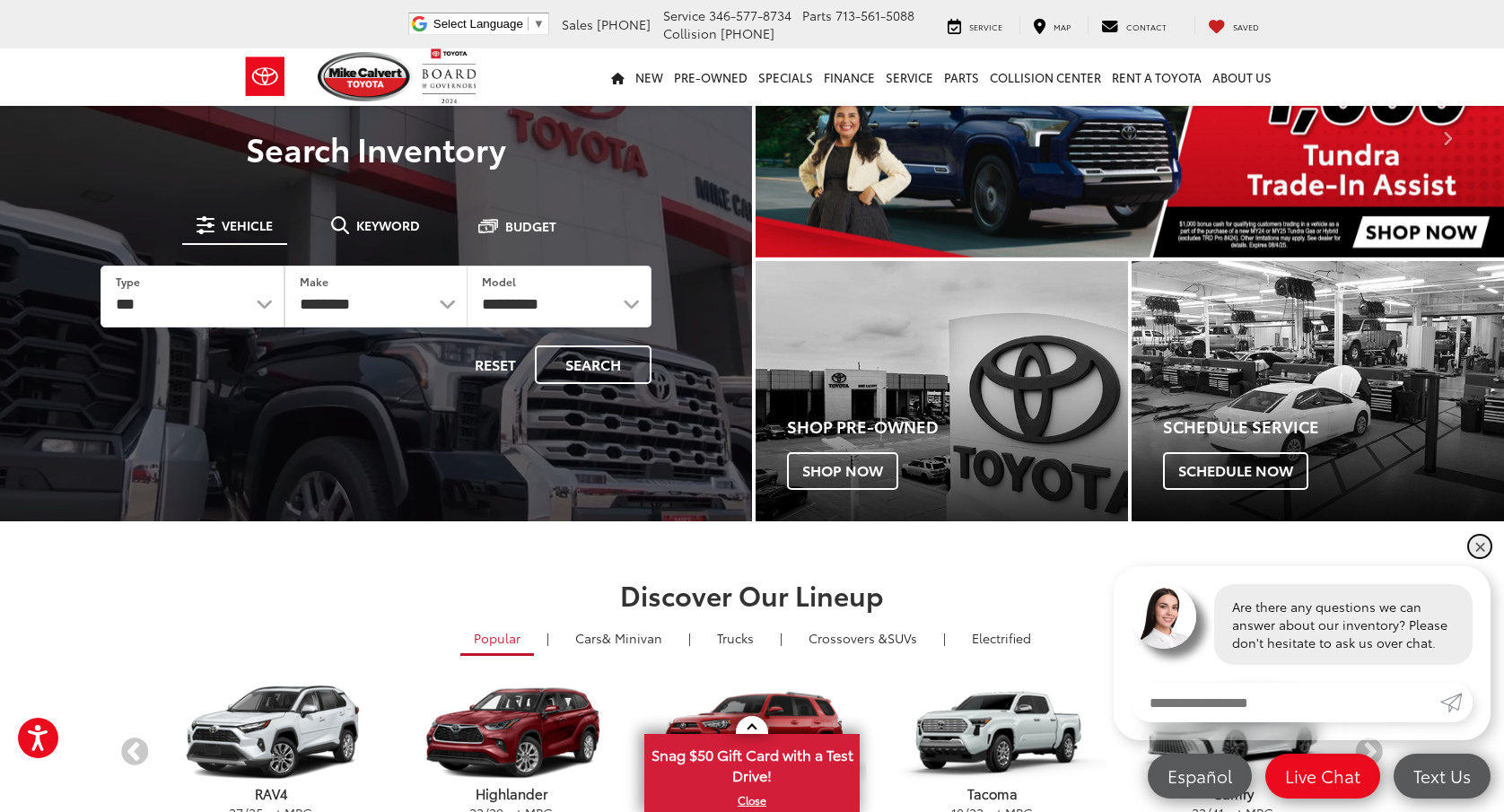 click on "✕" at bounding box center (1480, 546) 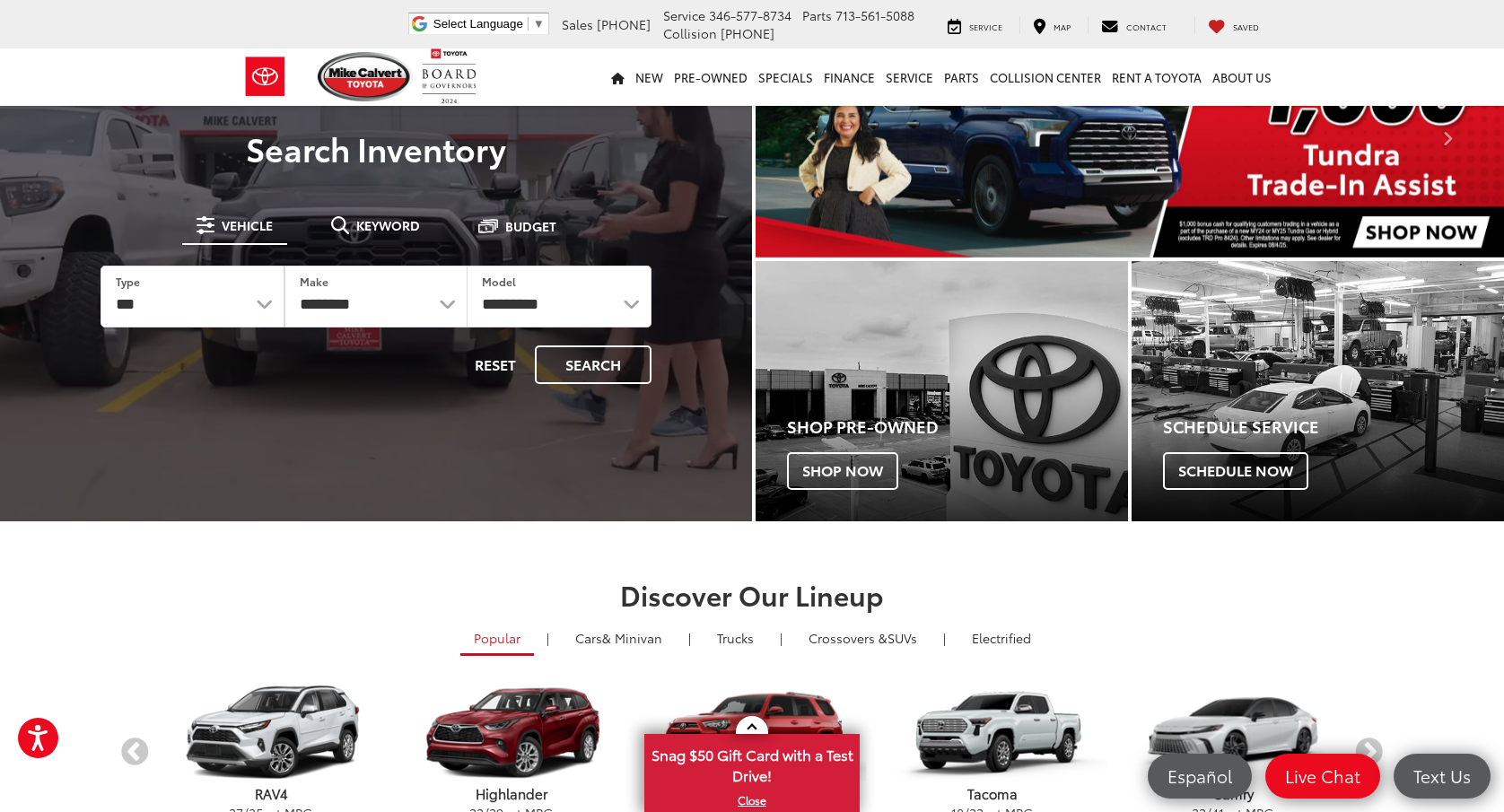 scroll, scrollTop: 0, scrollLeft: 0, axis: both 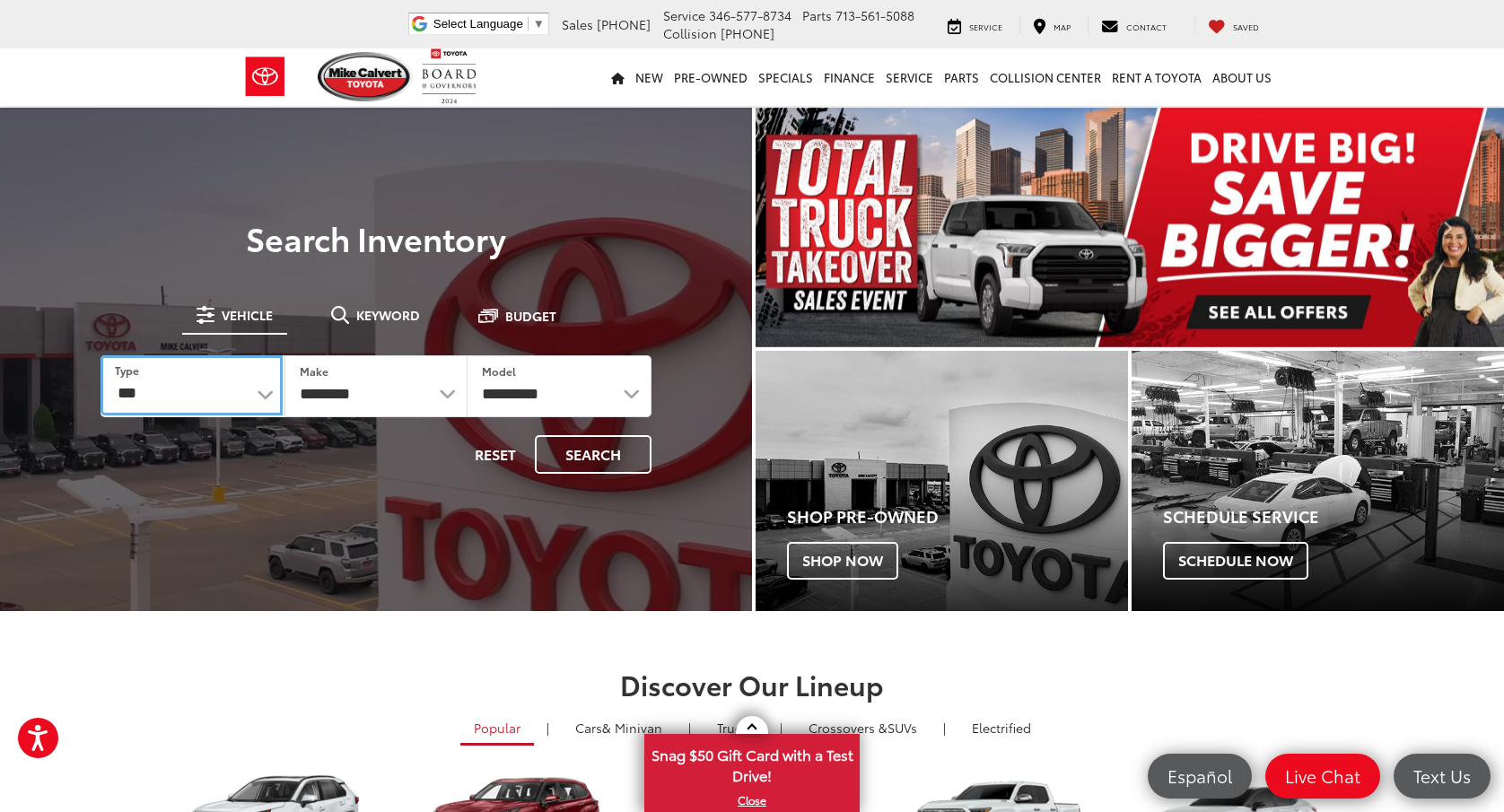 click on "***
***
****
*********" at bounding box center [191, 385] 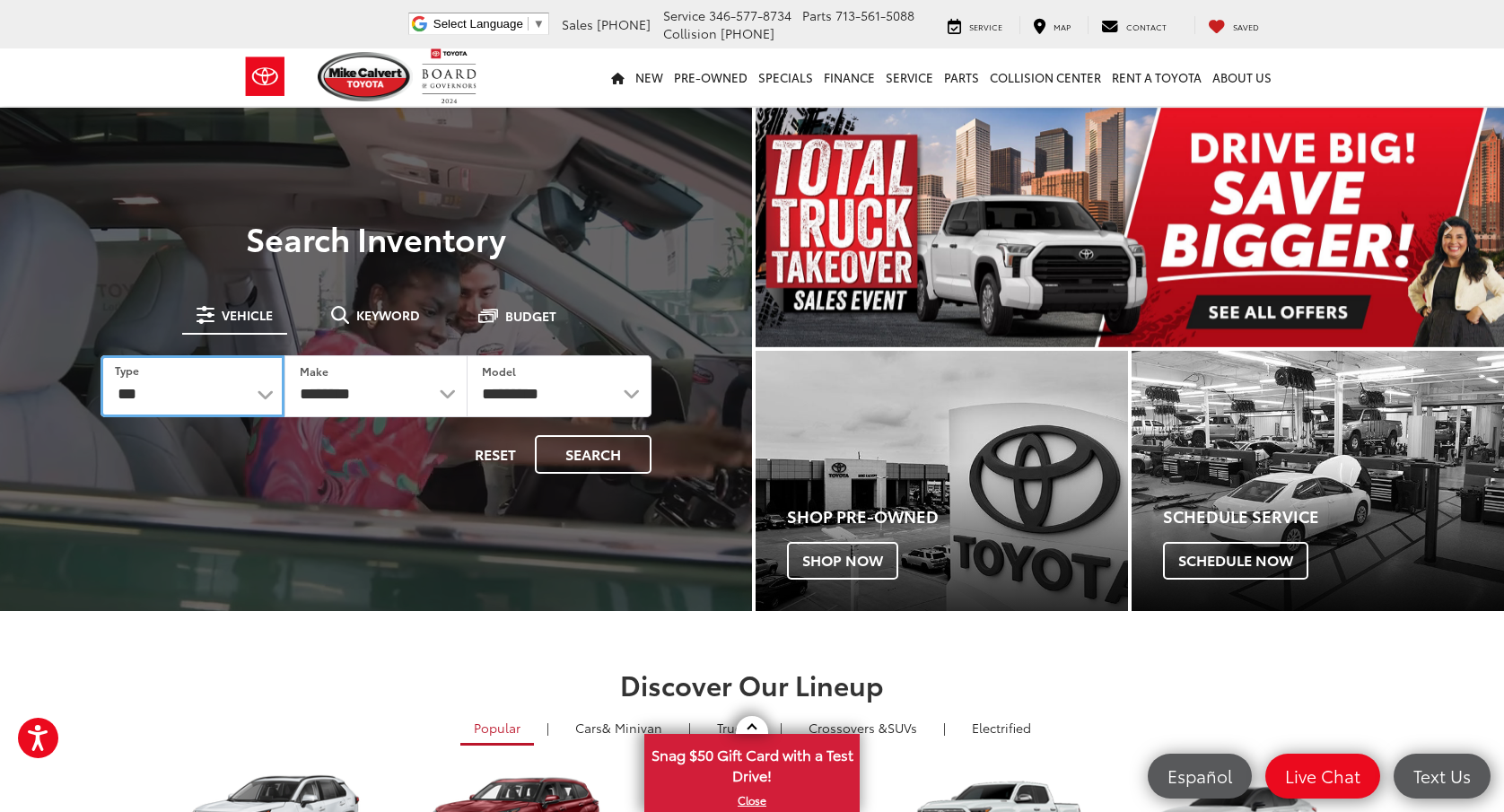 select on "******" 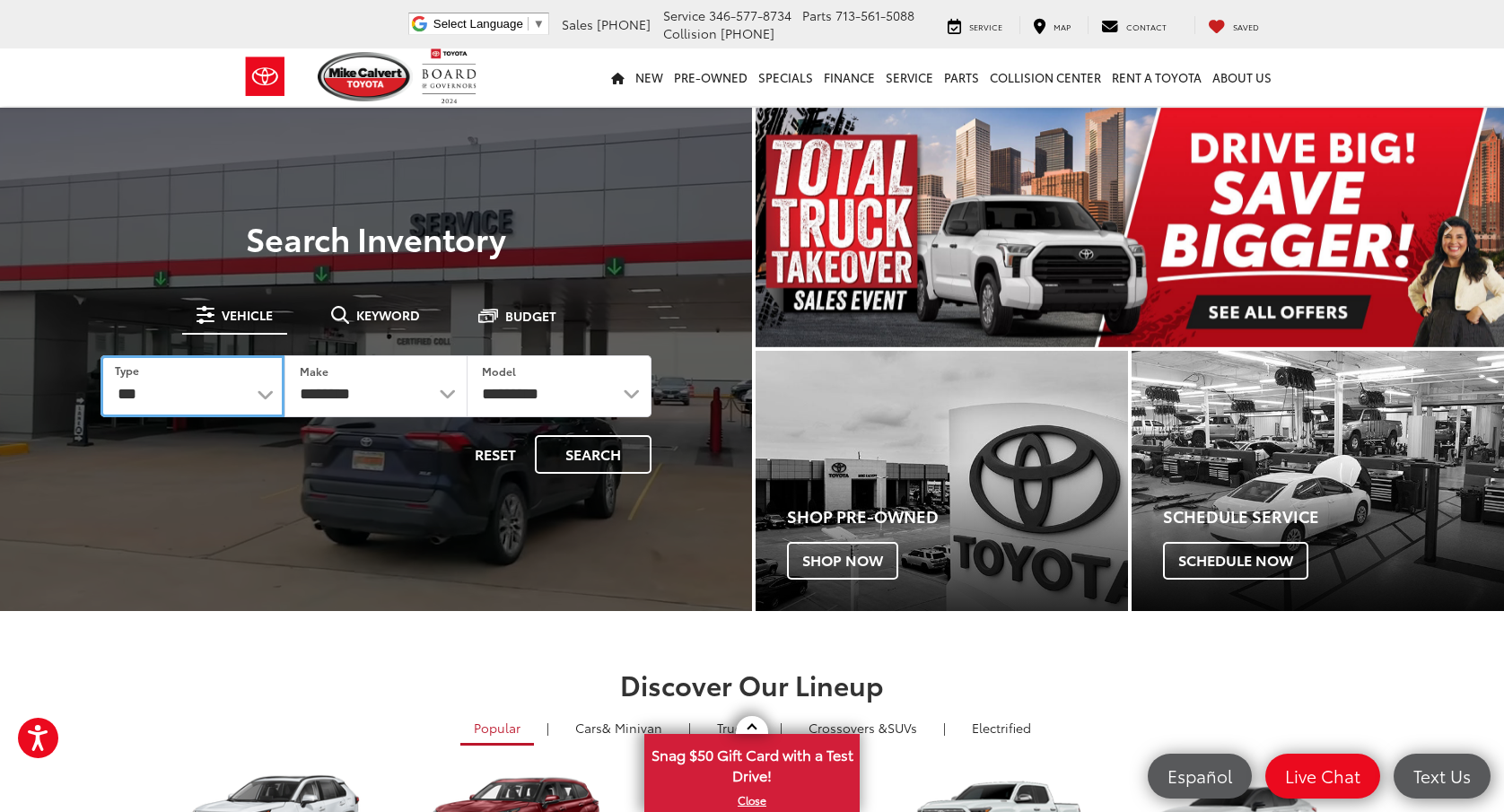 click on "***
***
****
*********" at bounding box center (192, 386) 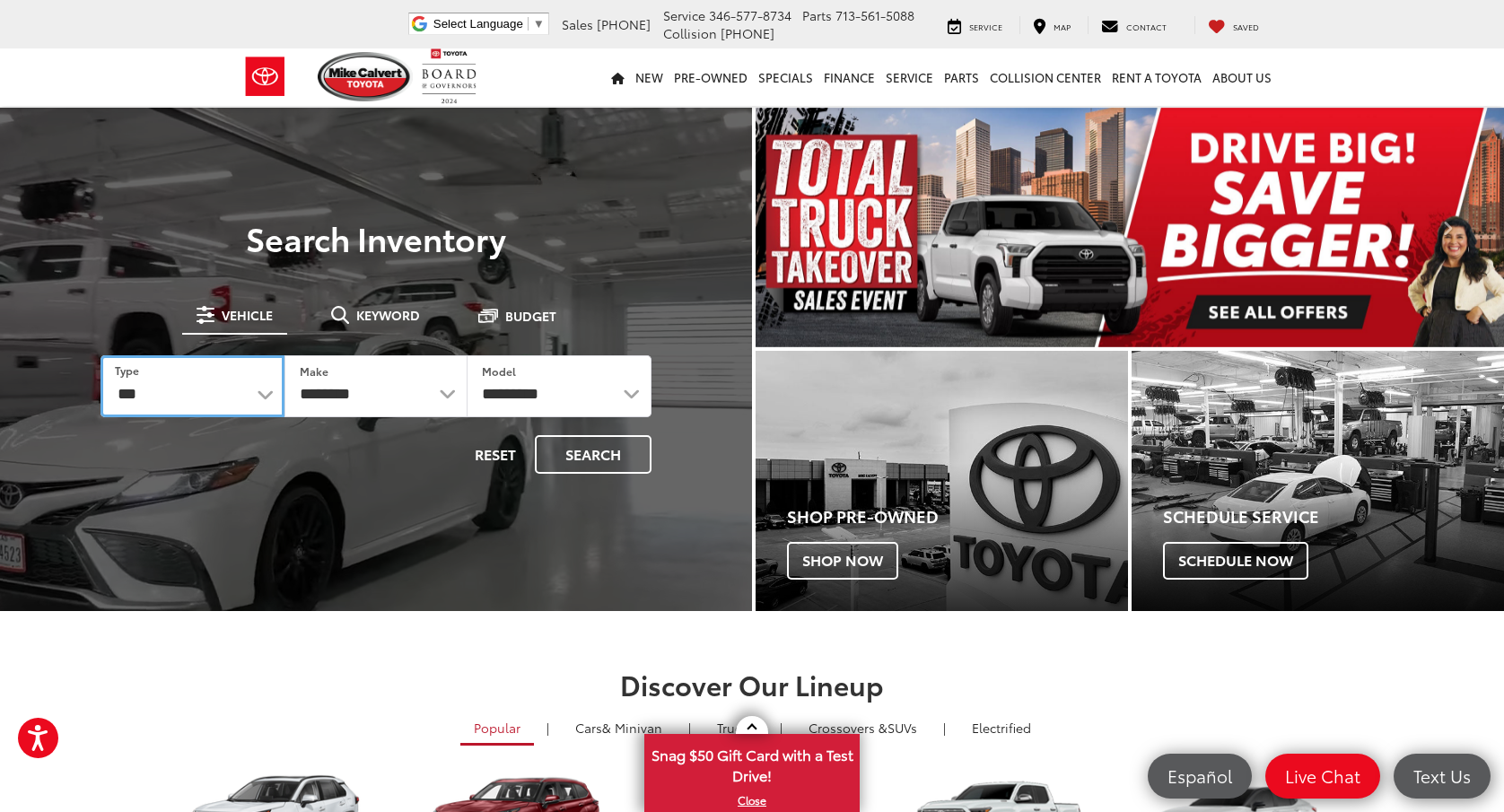 select 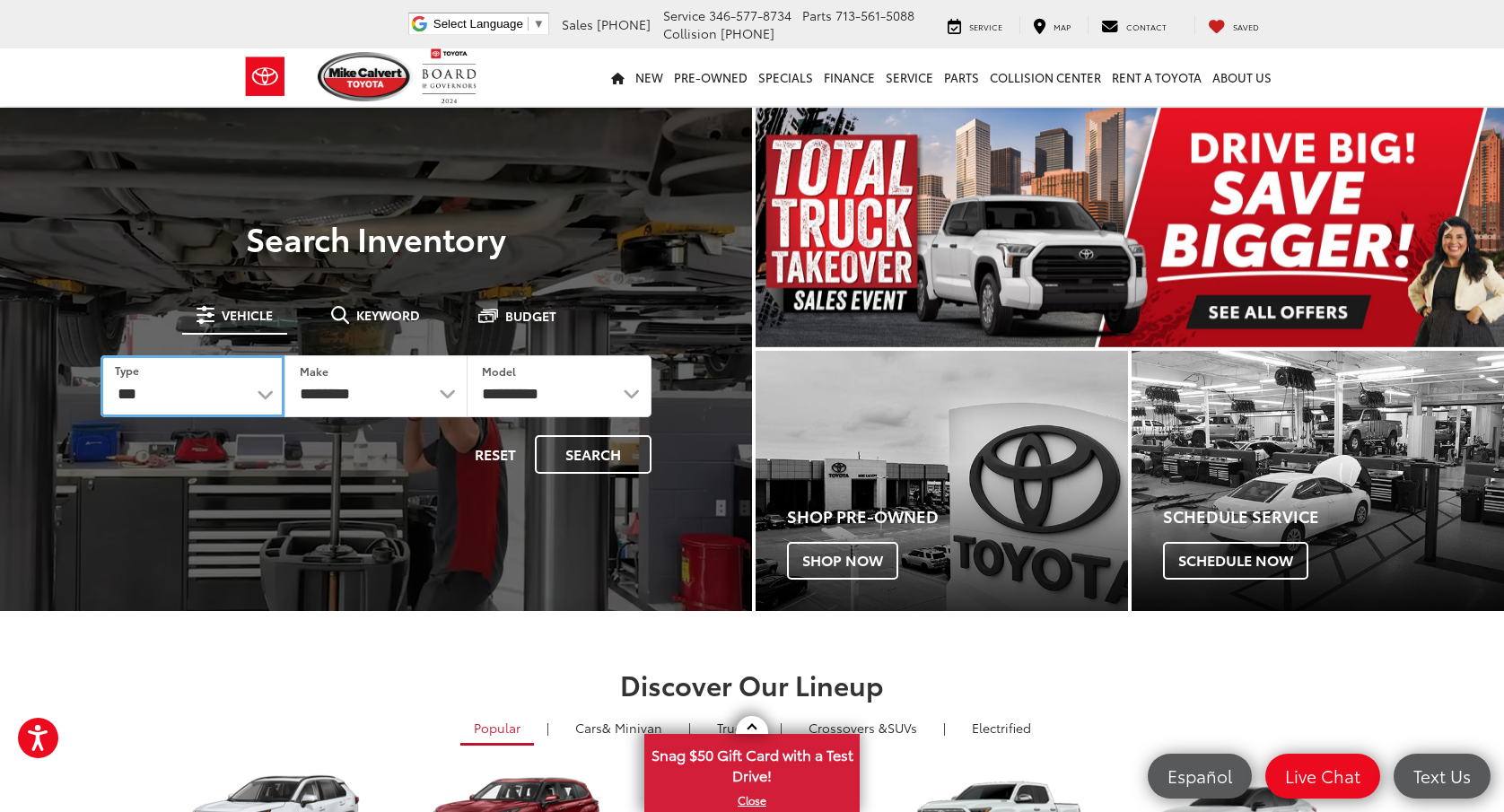 select 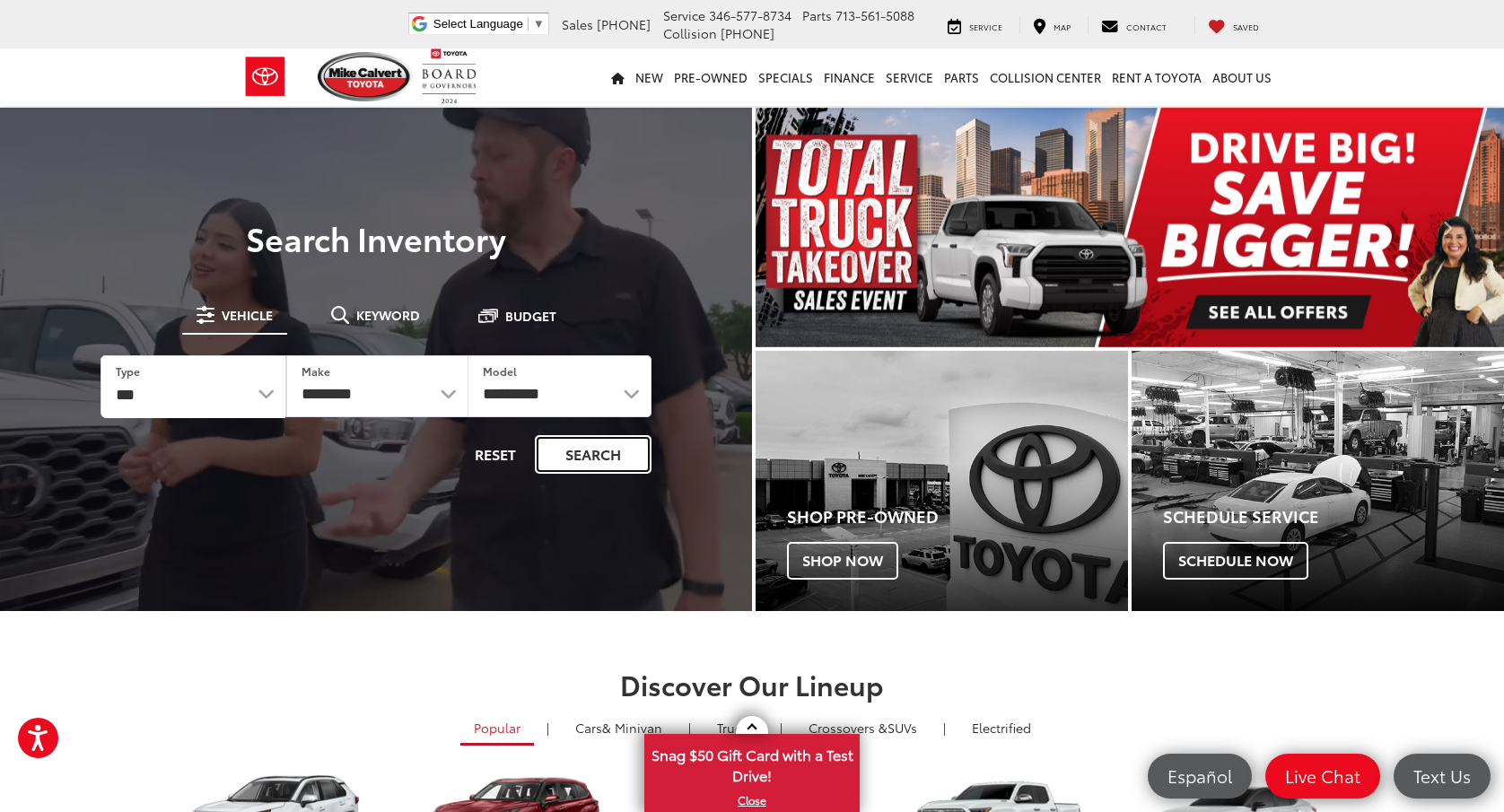 click on "Search" at bounding box center (593, 454) 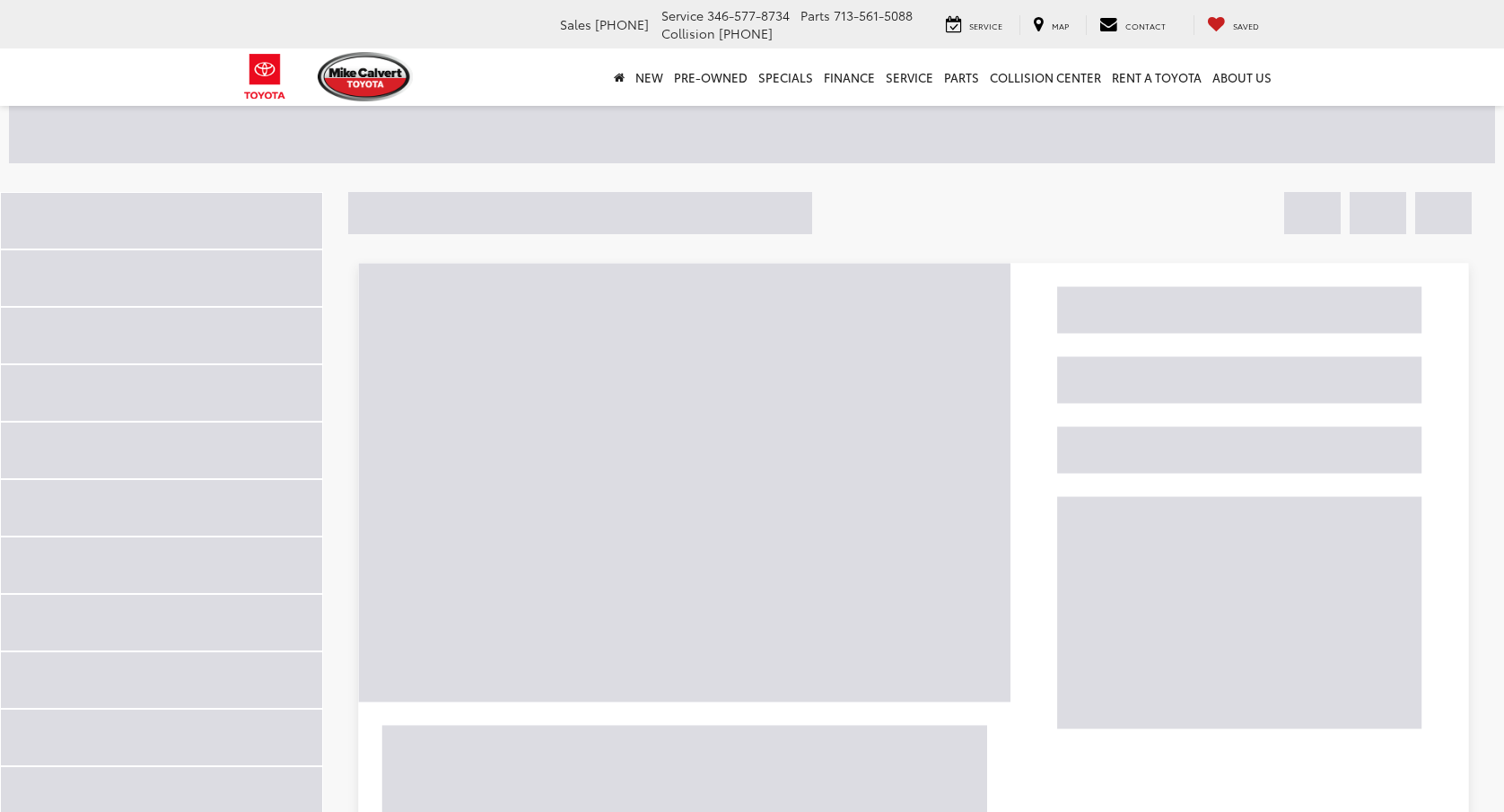 scroll, scrollTop: 0, scrollLeft: 0, axis: both 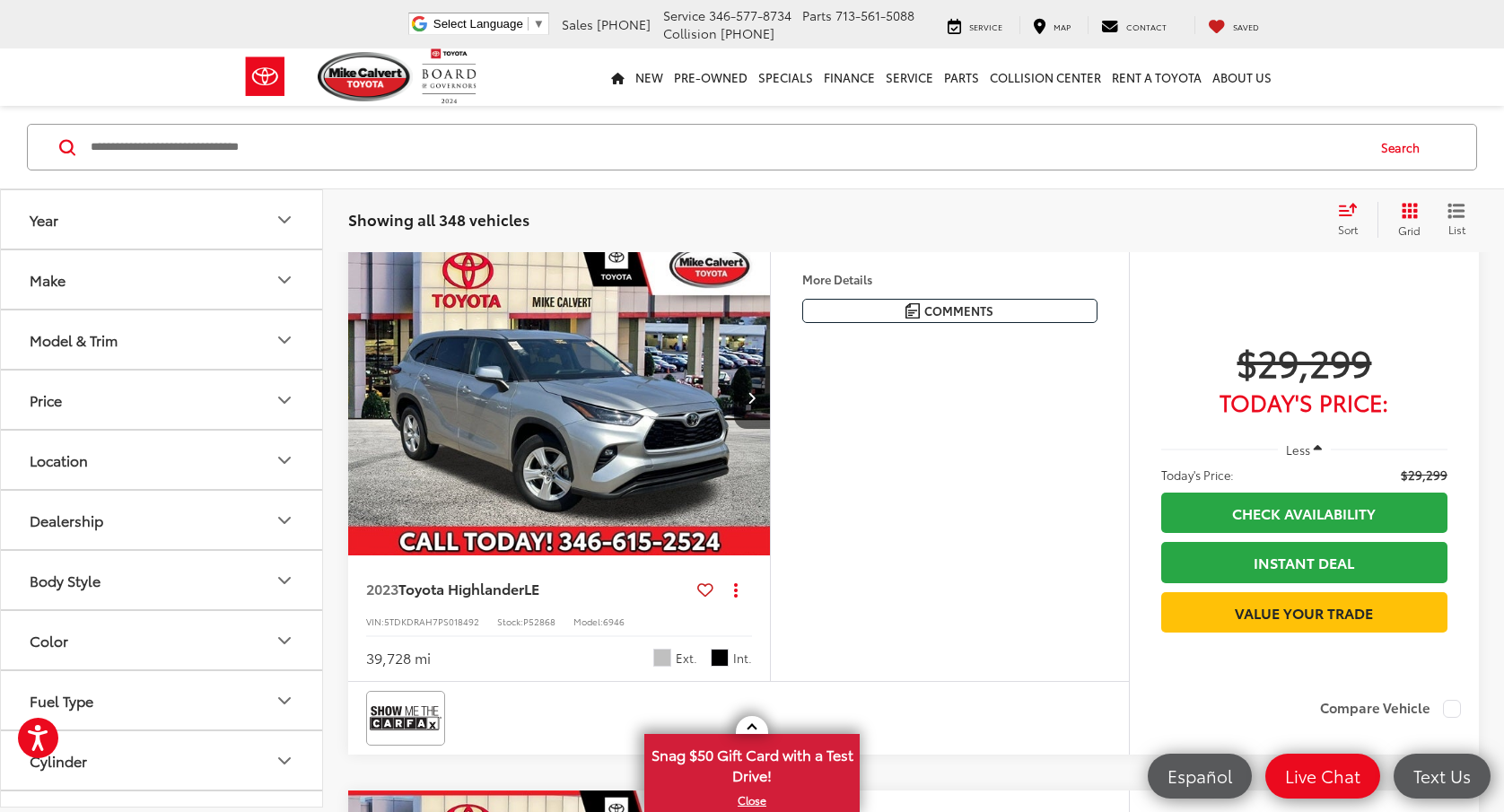 click 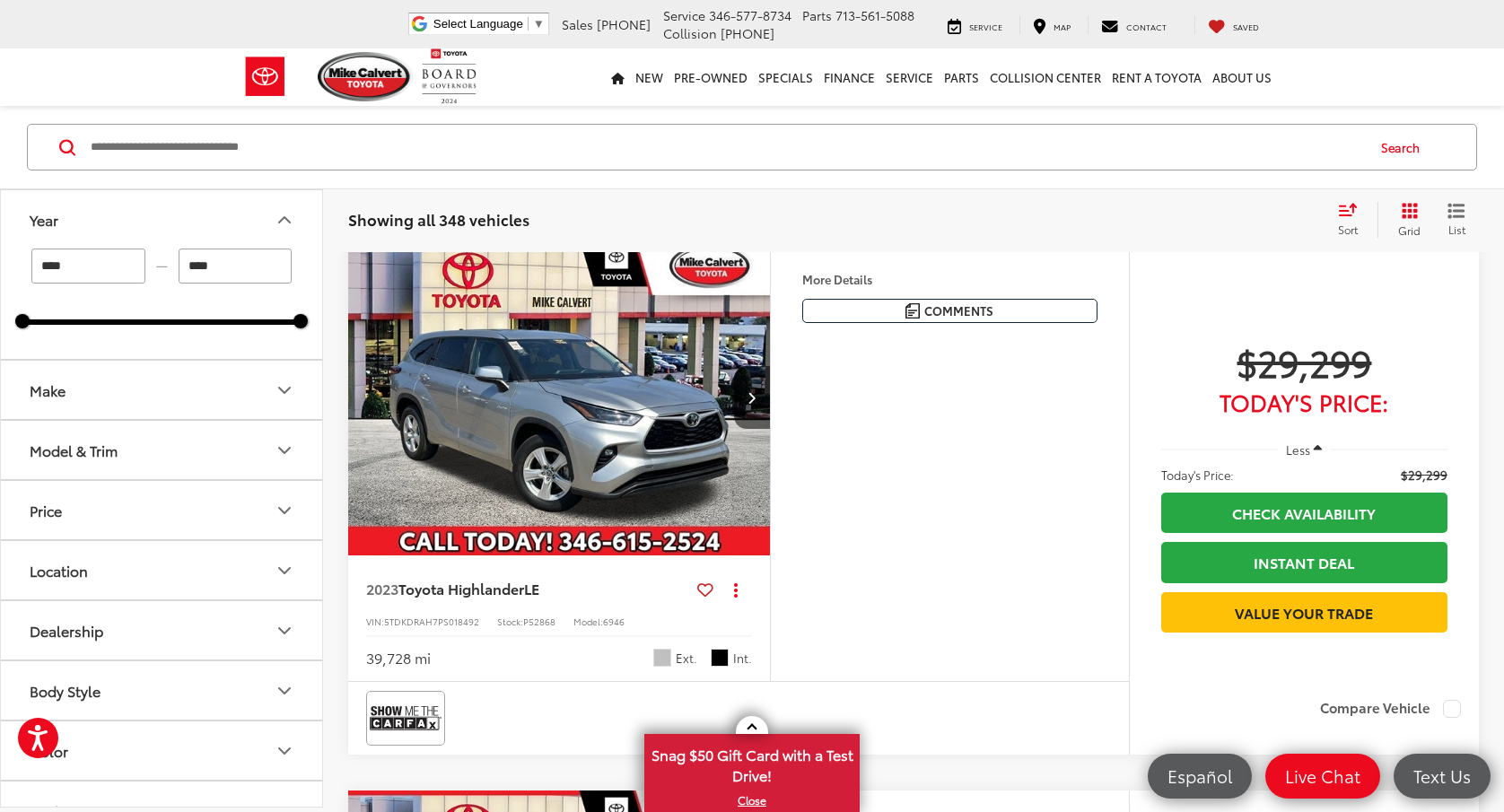 drag, startPoint x: 109, startPoint y: 268, endPoint x: 2, endPoint y: 268, distance: 107 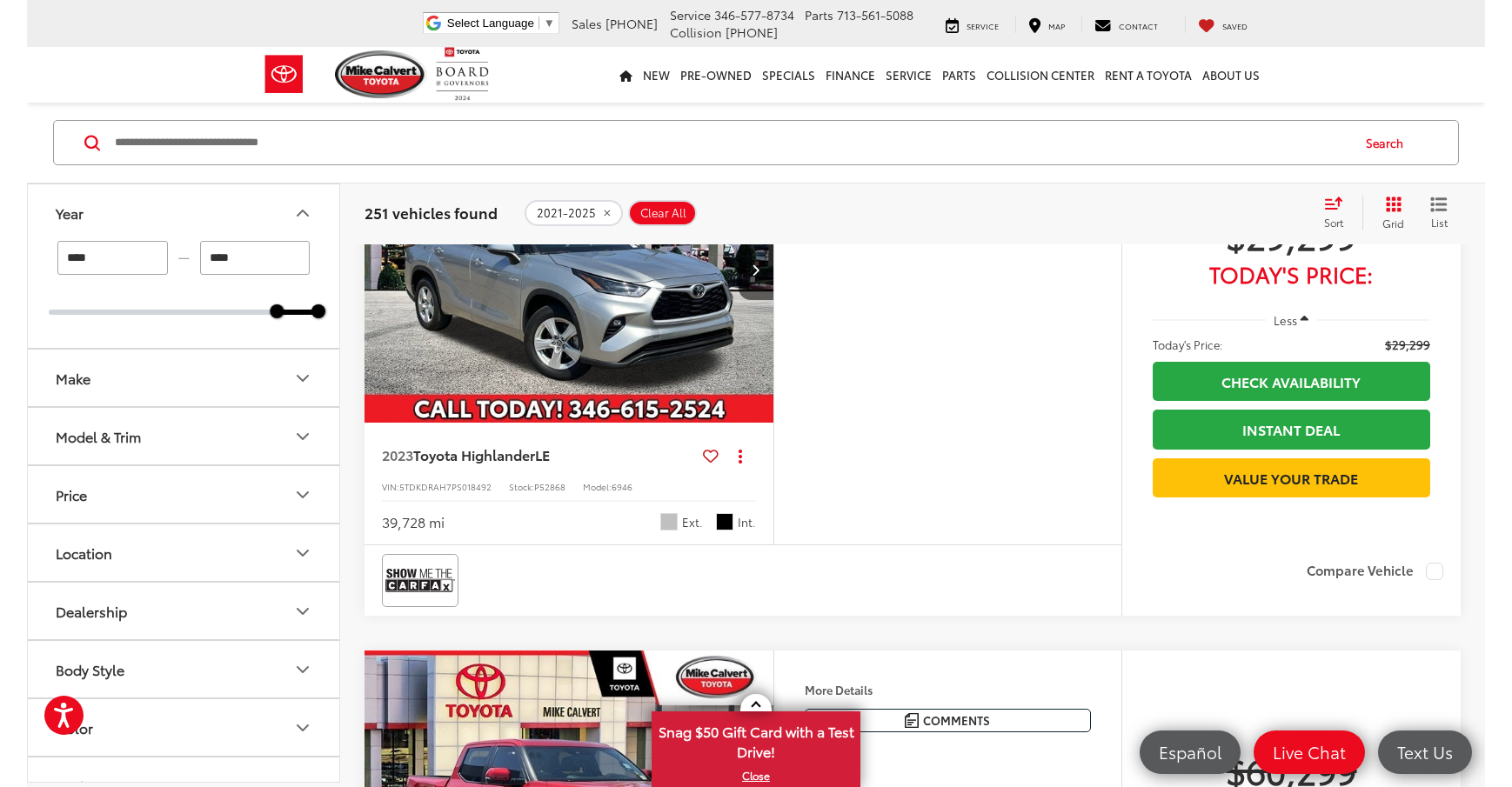 scroll, scrollTop: 0, scrollLeft: 0, axis: both 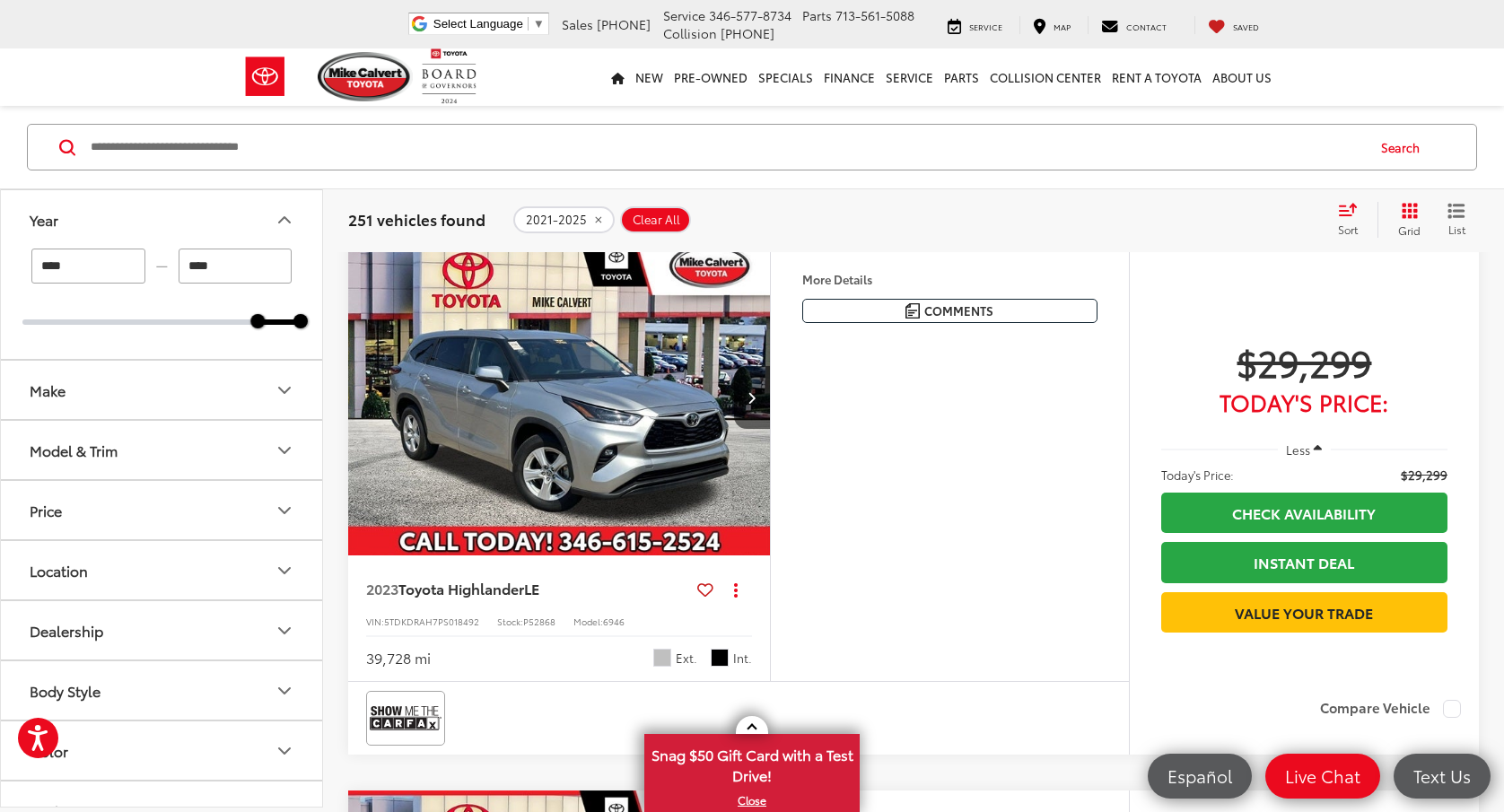 click 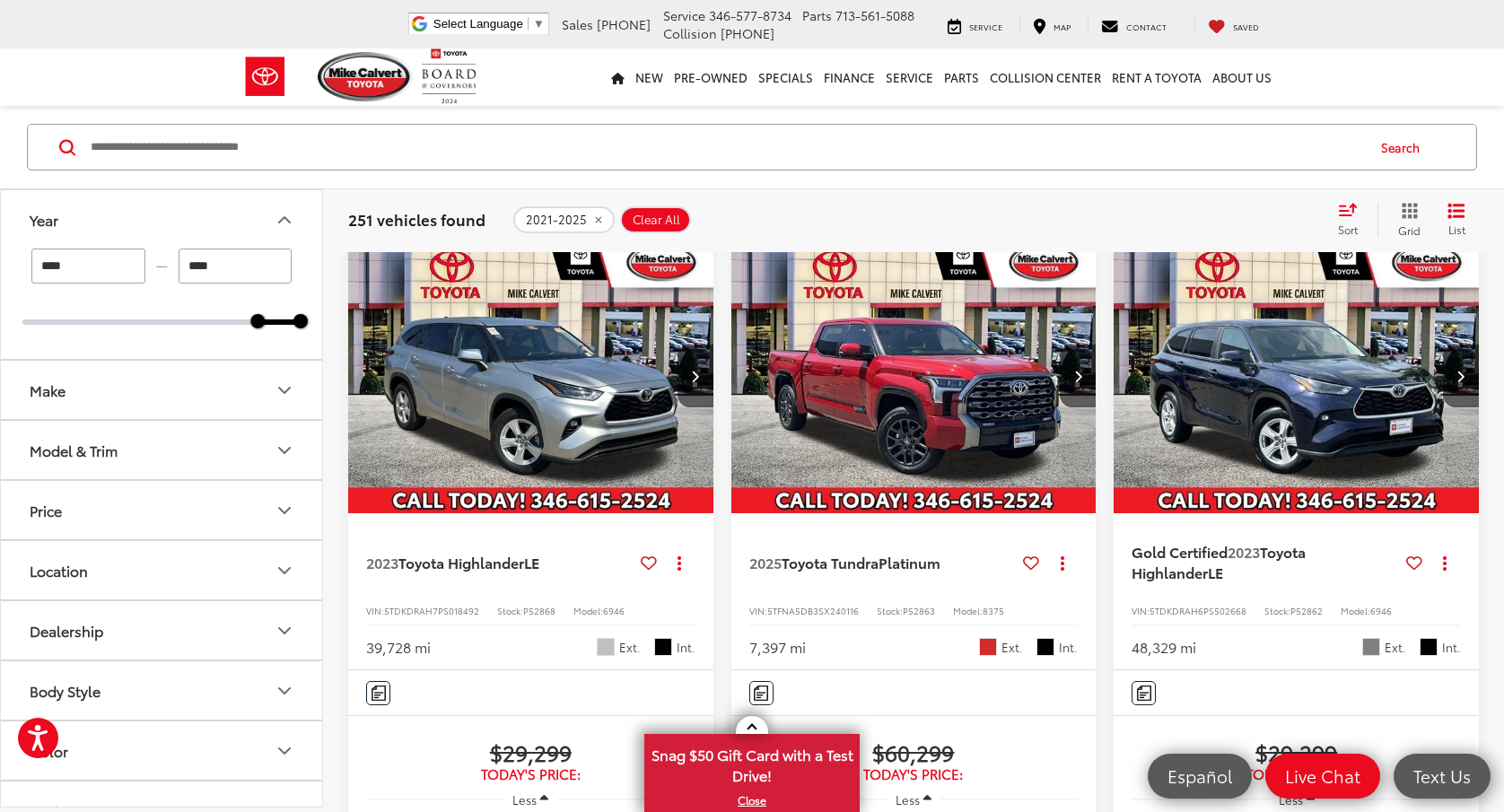 click 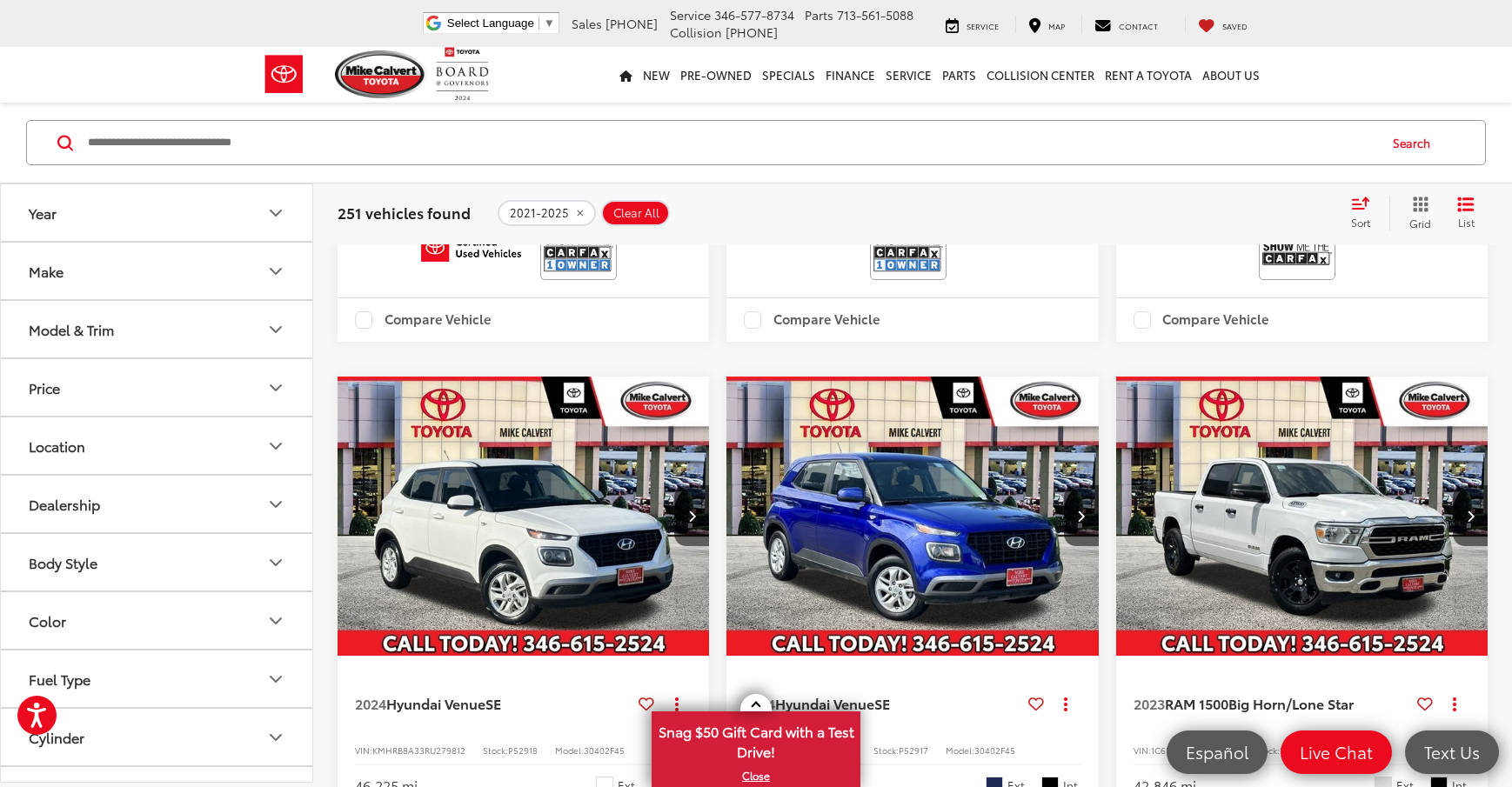 scroll, scrollTop: 2696, scrollLeft: 0, axis: vertical 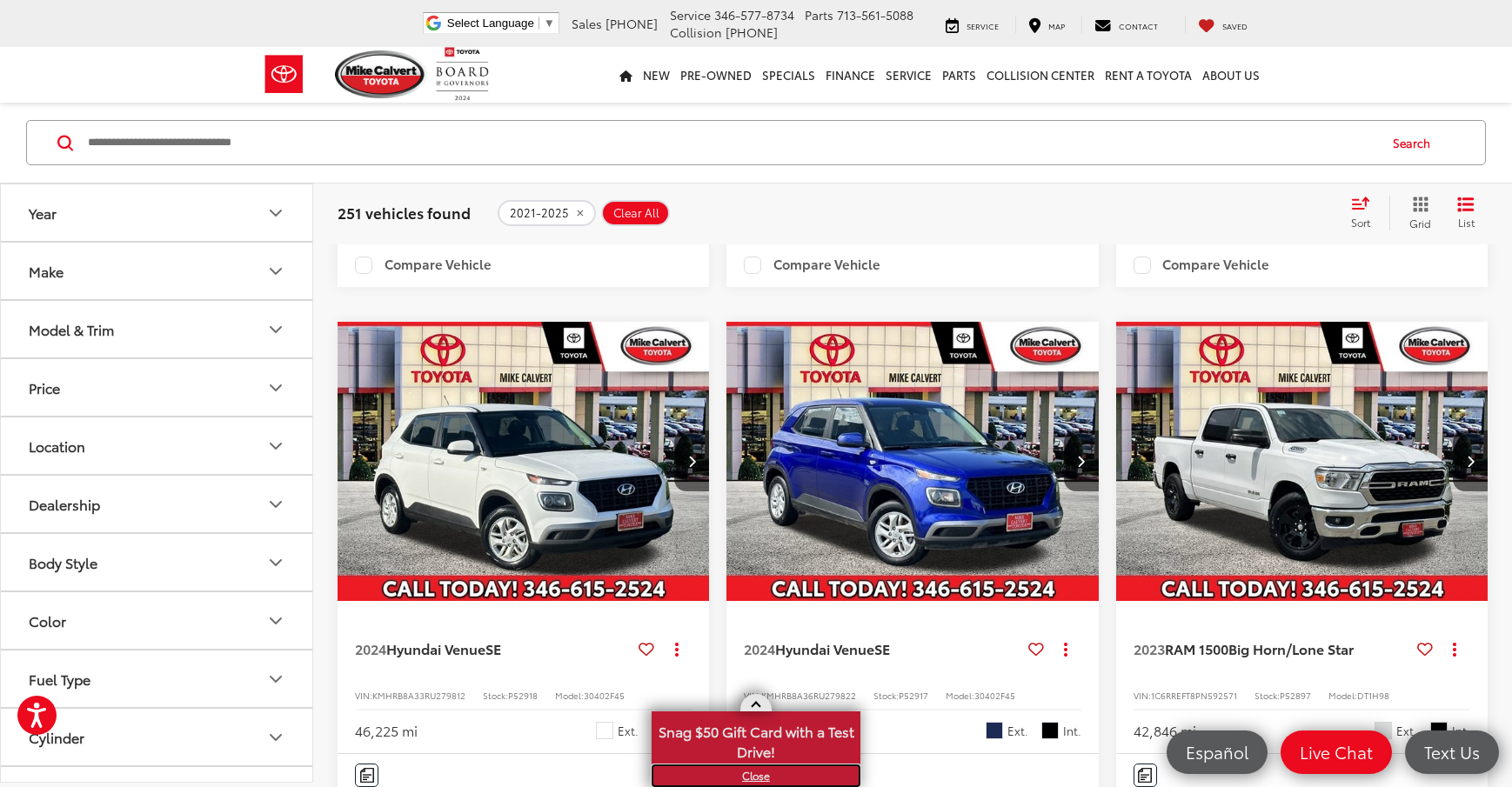 click on "X" at bounding box center [756, 776] 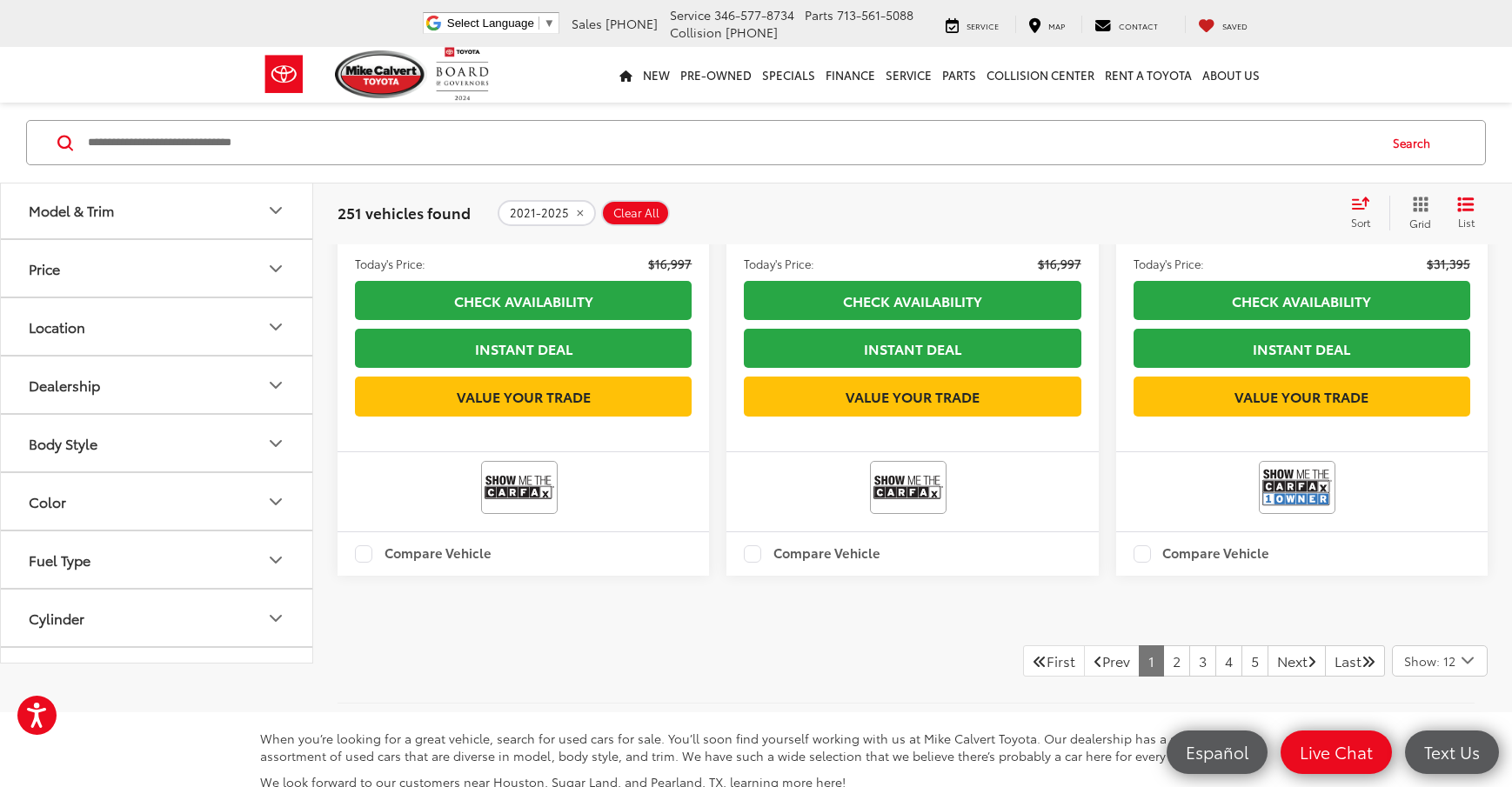 scroll, scrollTop: 3391, scrollLeft: 0, axis: vertical 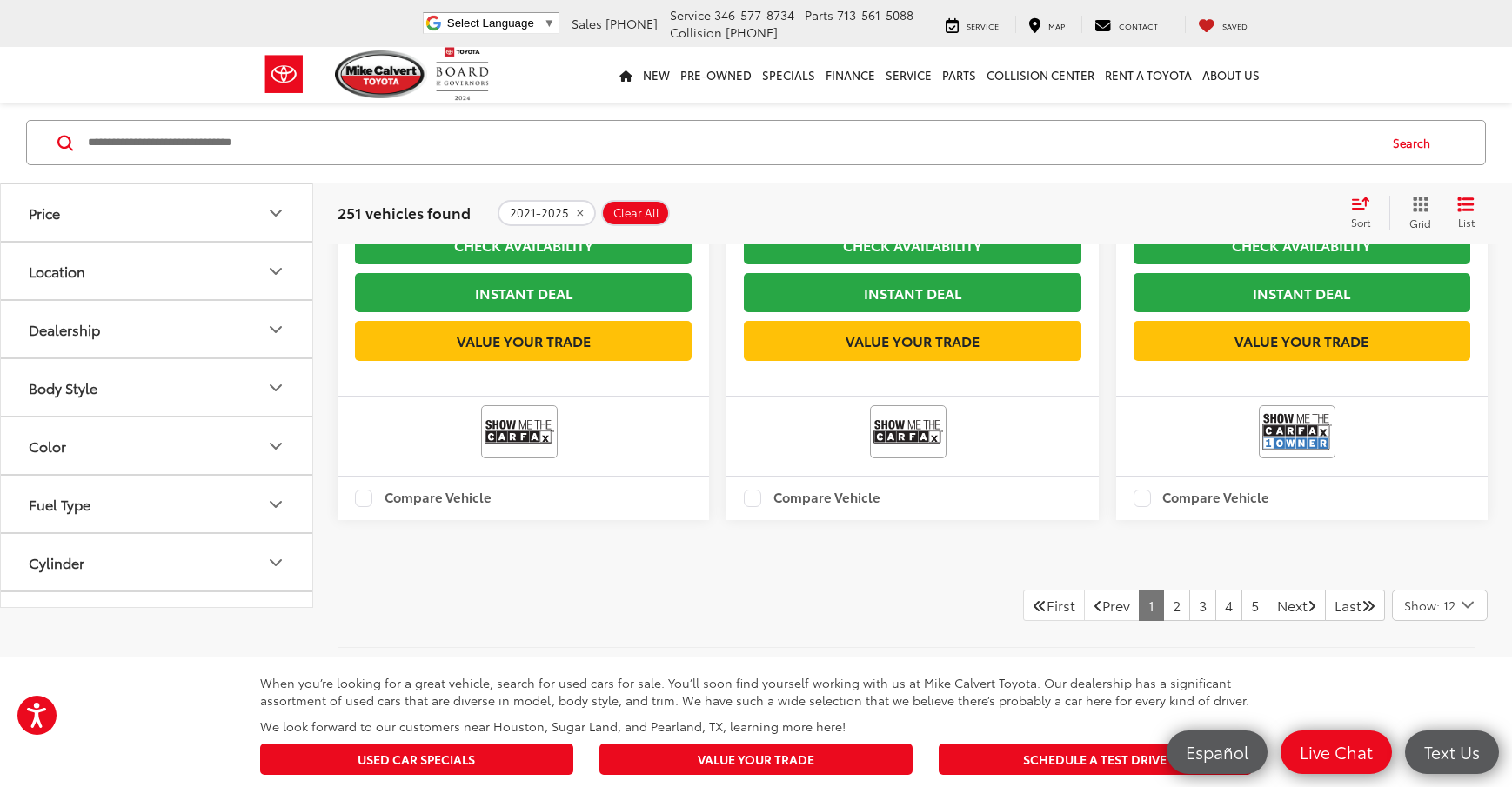 click on "Show: 12" at bounding box center (1429, 605) 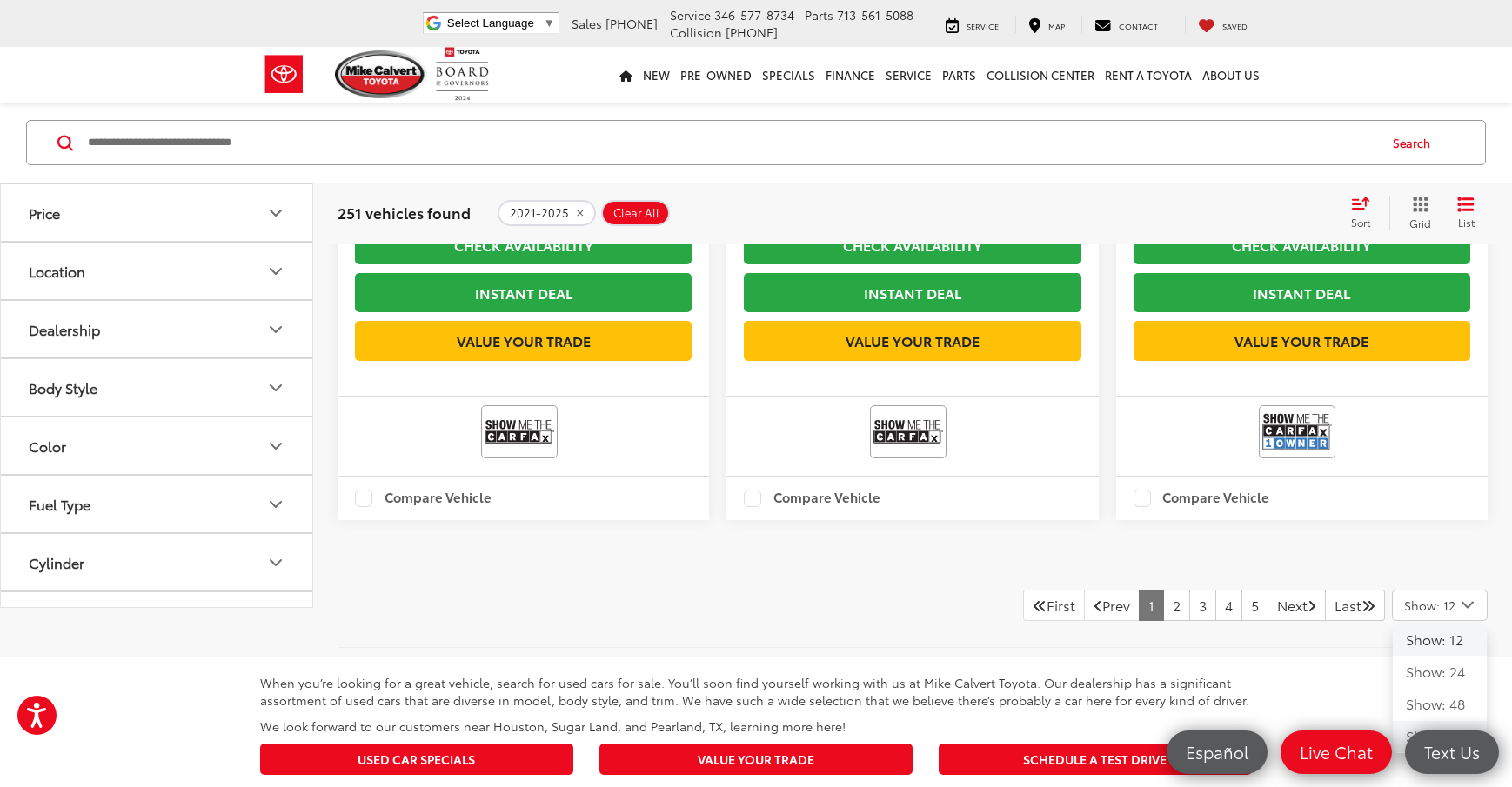 click on "Show: 96" 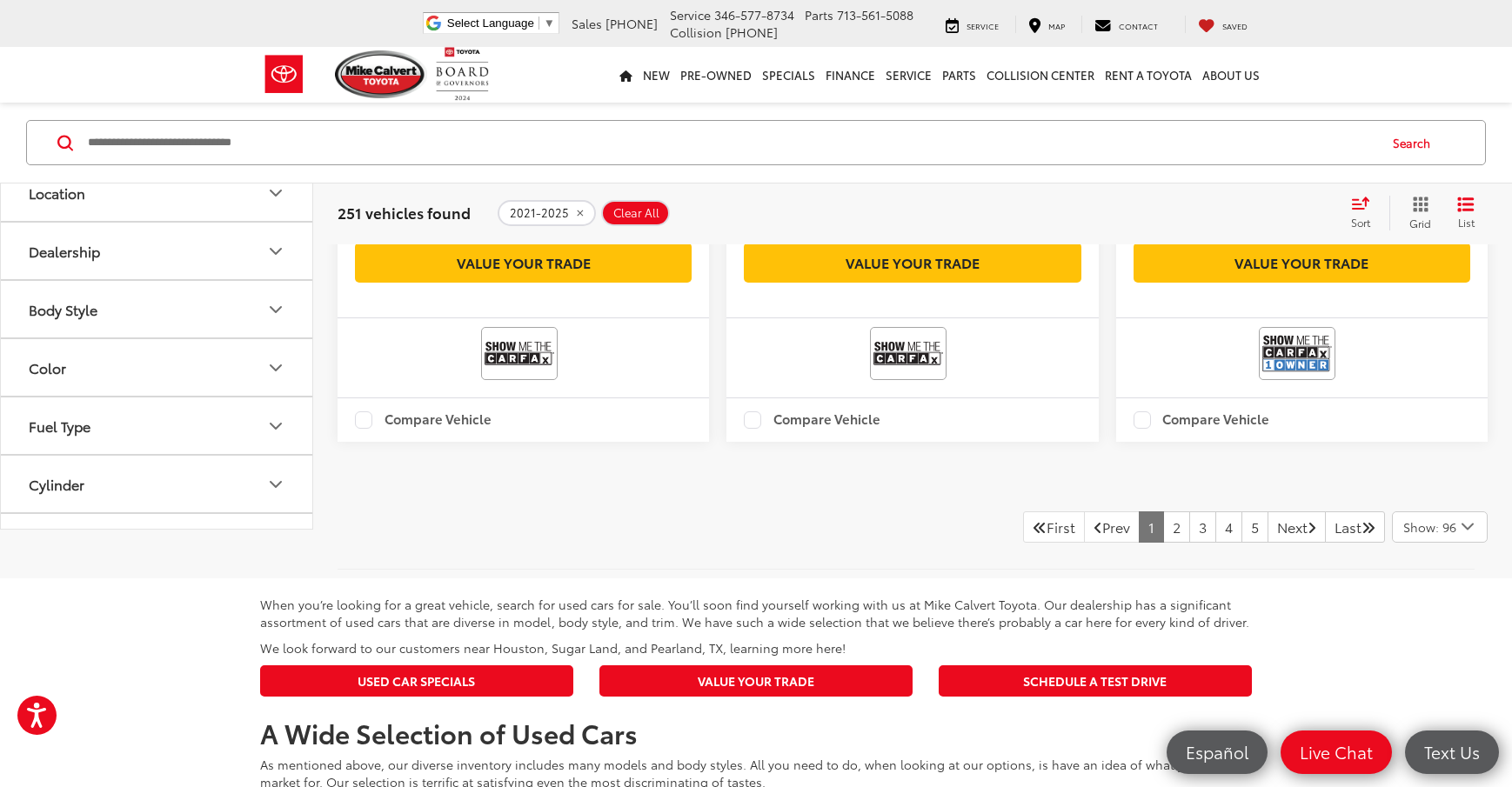 scroll, scrollTop: 3478, scrollLeft: 0, axis: vertical 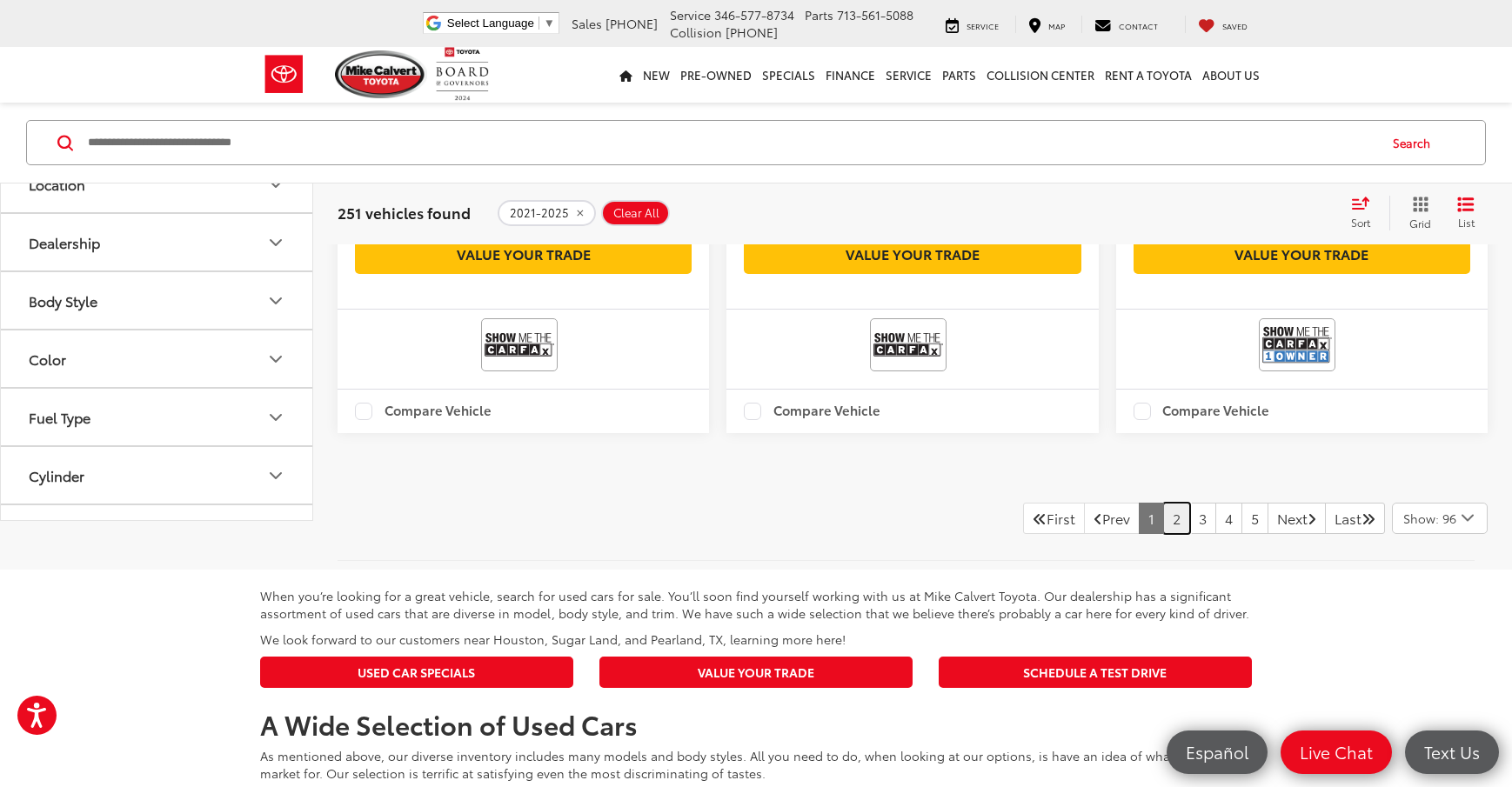 click on "2" at bounding box center (1176, 518) 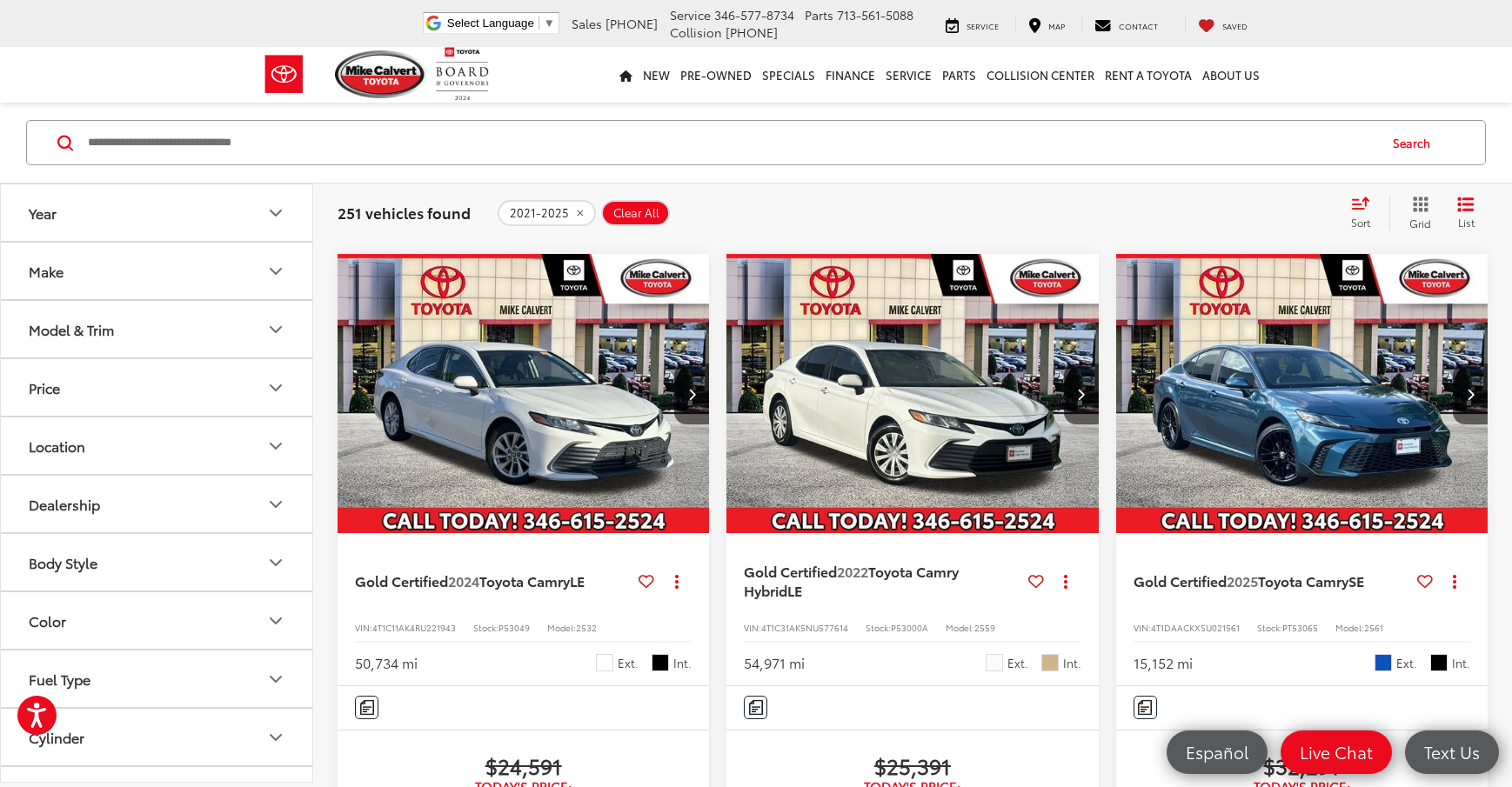 scroll, scrollTop: 1865, scrollLeft: 0, axis: vertical 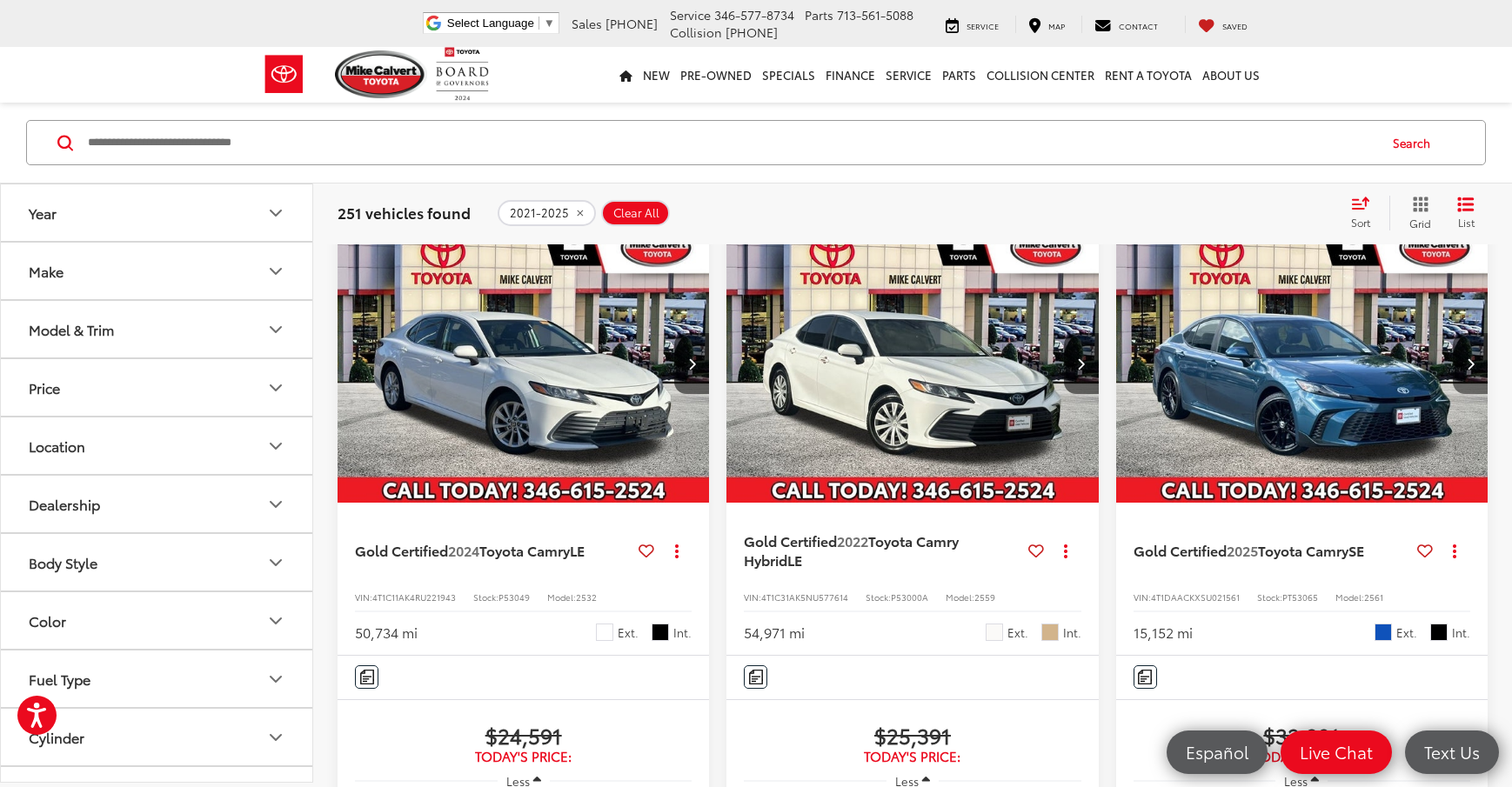 click at bounding box center [1470, 363] 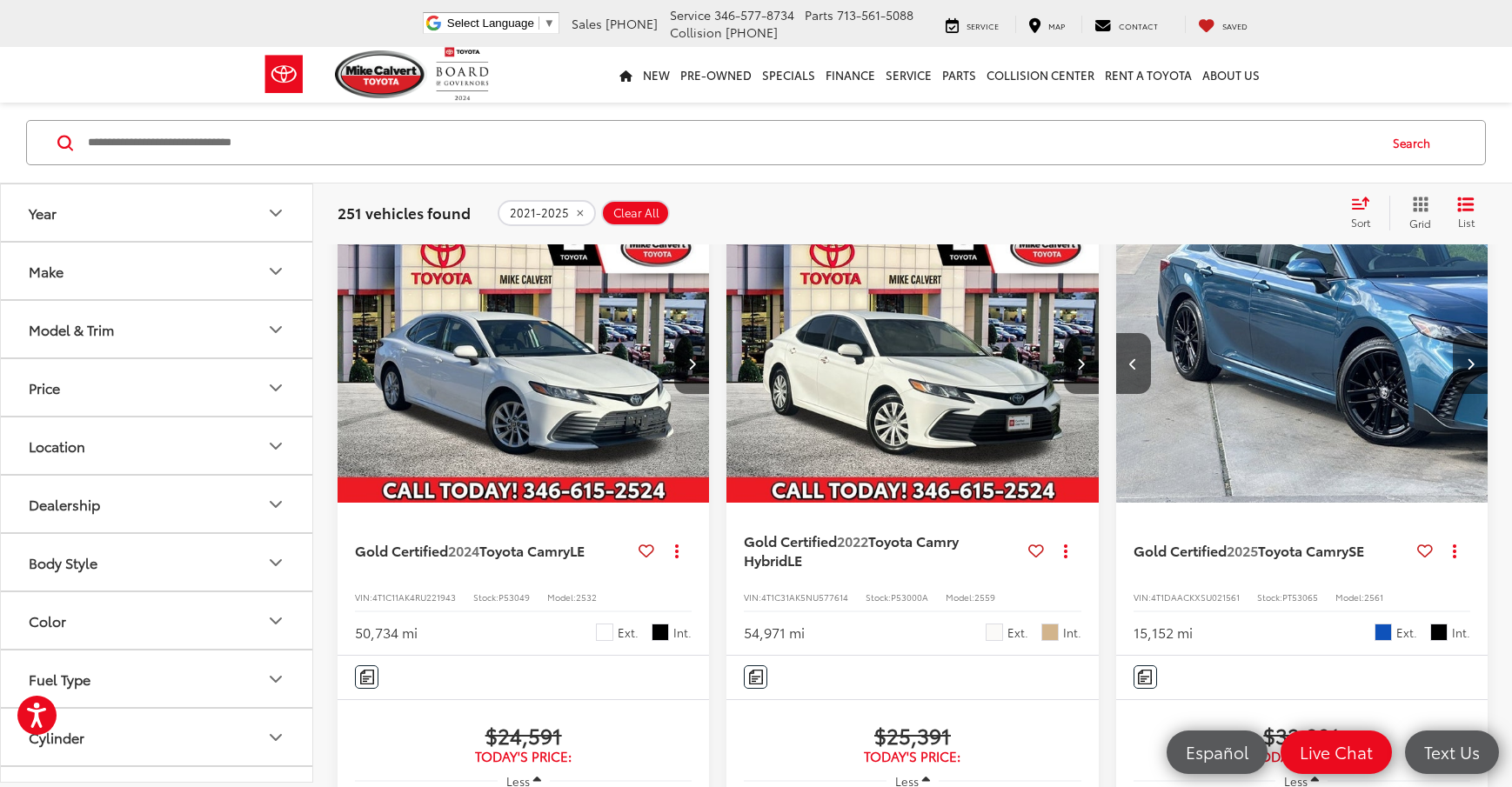 click at bounding box center [1470, 363] 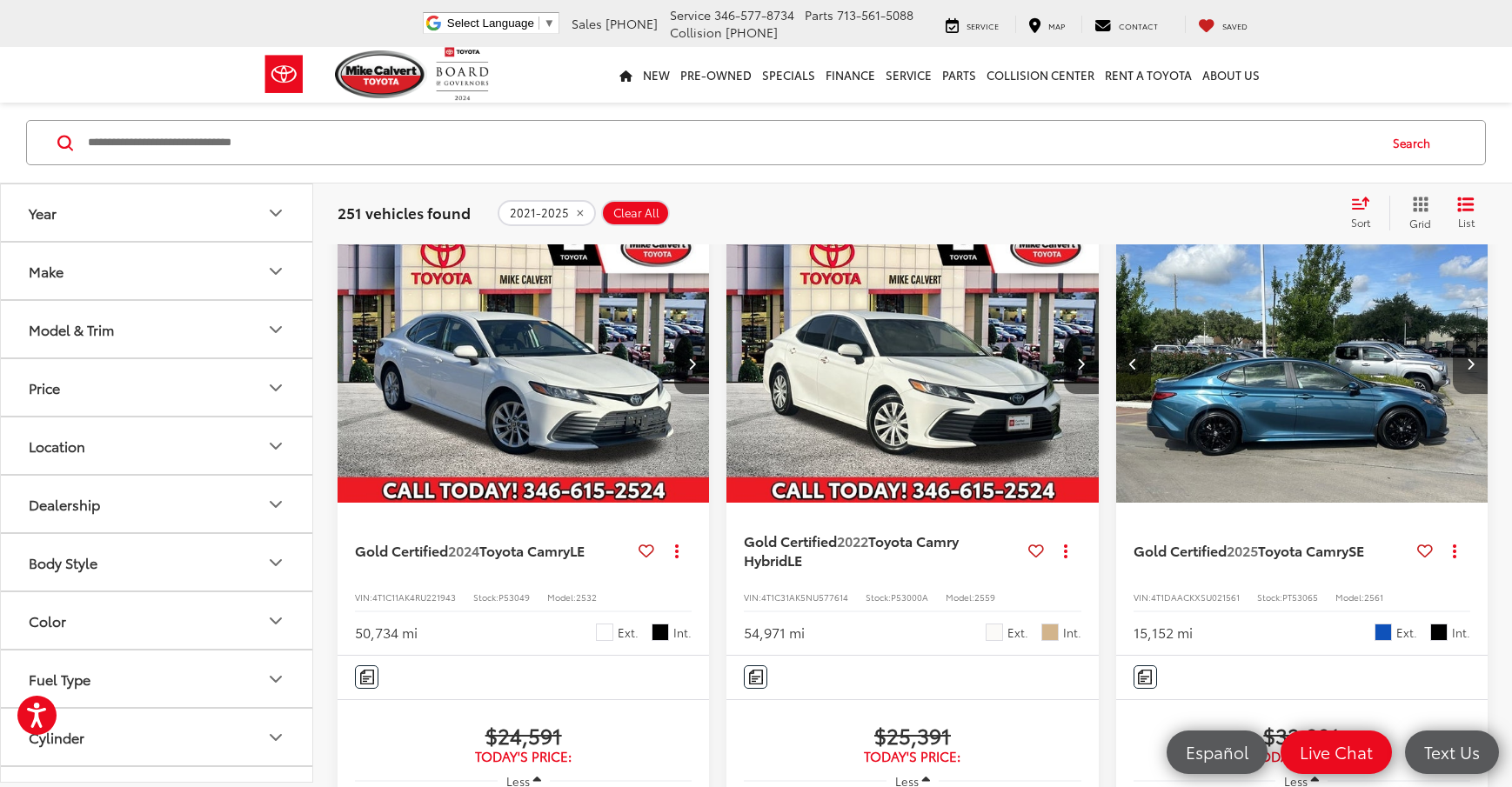 scroll, scrollTop: 0, scrollLeft: 749, axis: horizontal 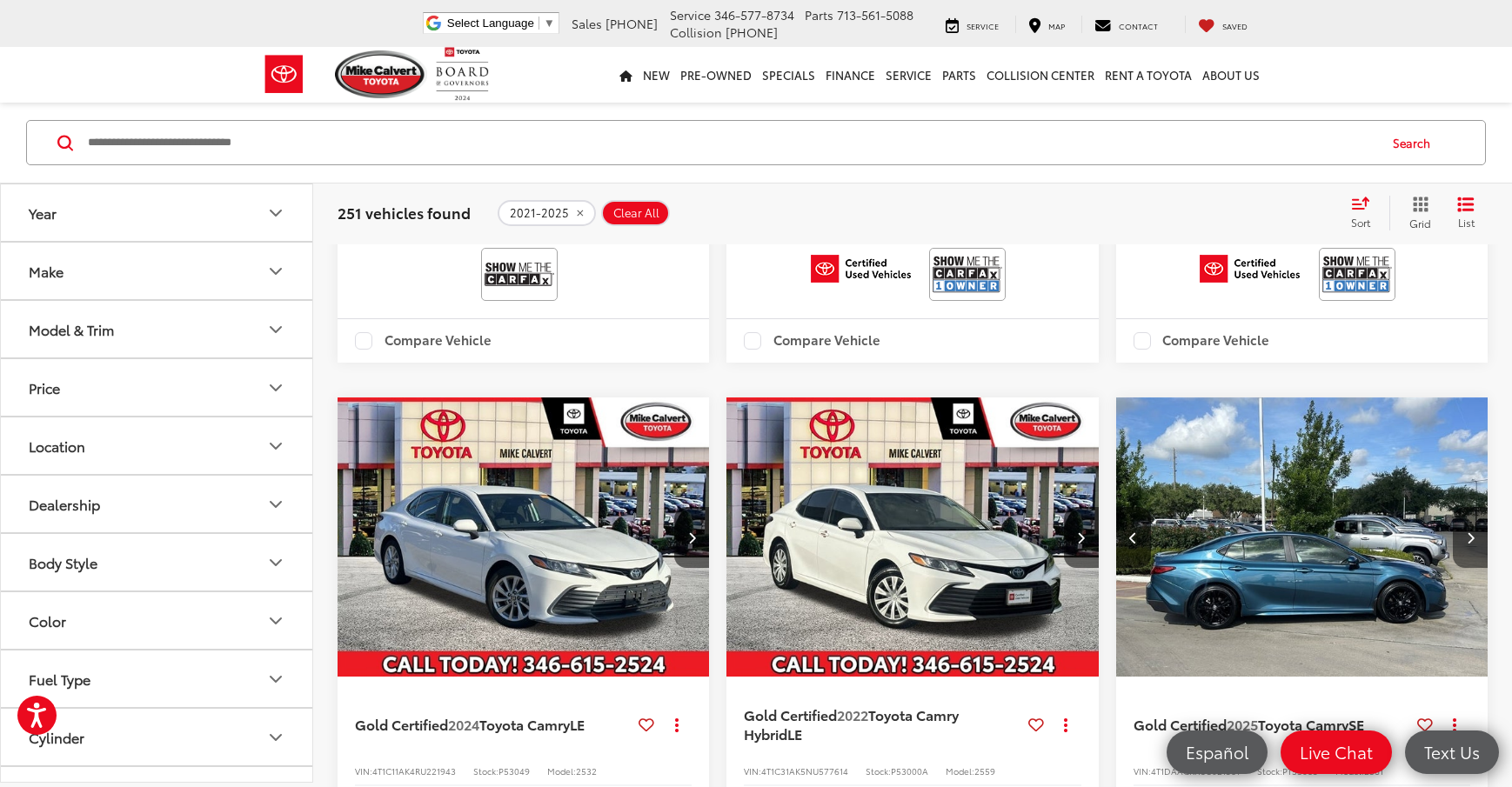 click at bounding box center [1470, 537] 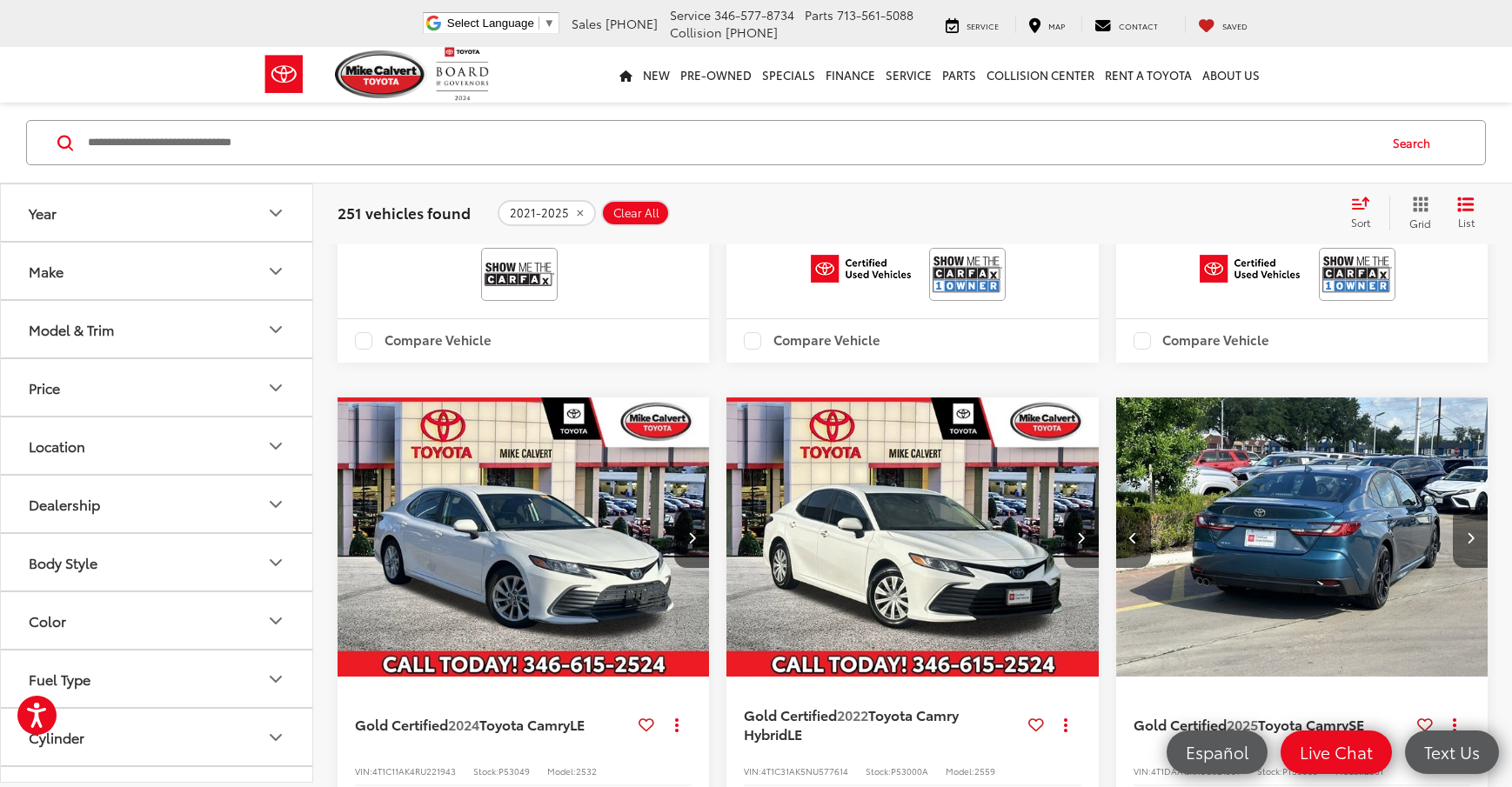 scroll, scrollTop: 0, scrollLeft: 1123, axis: horizontal 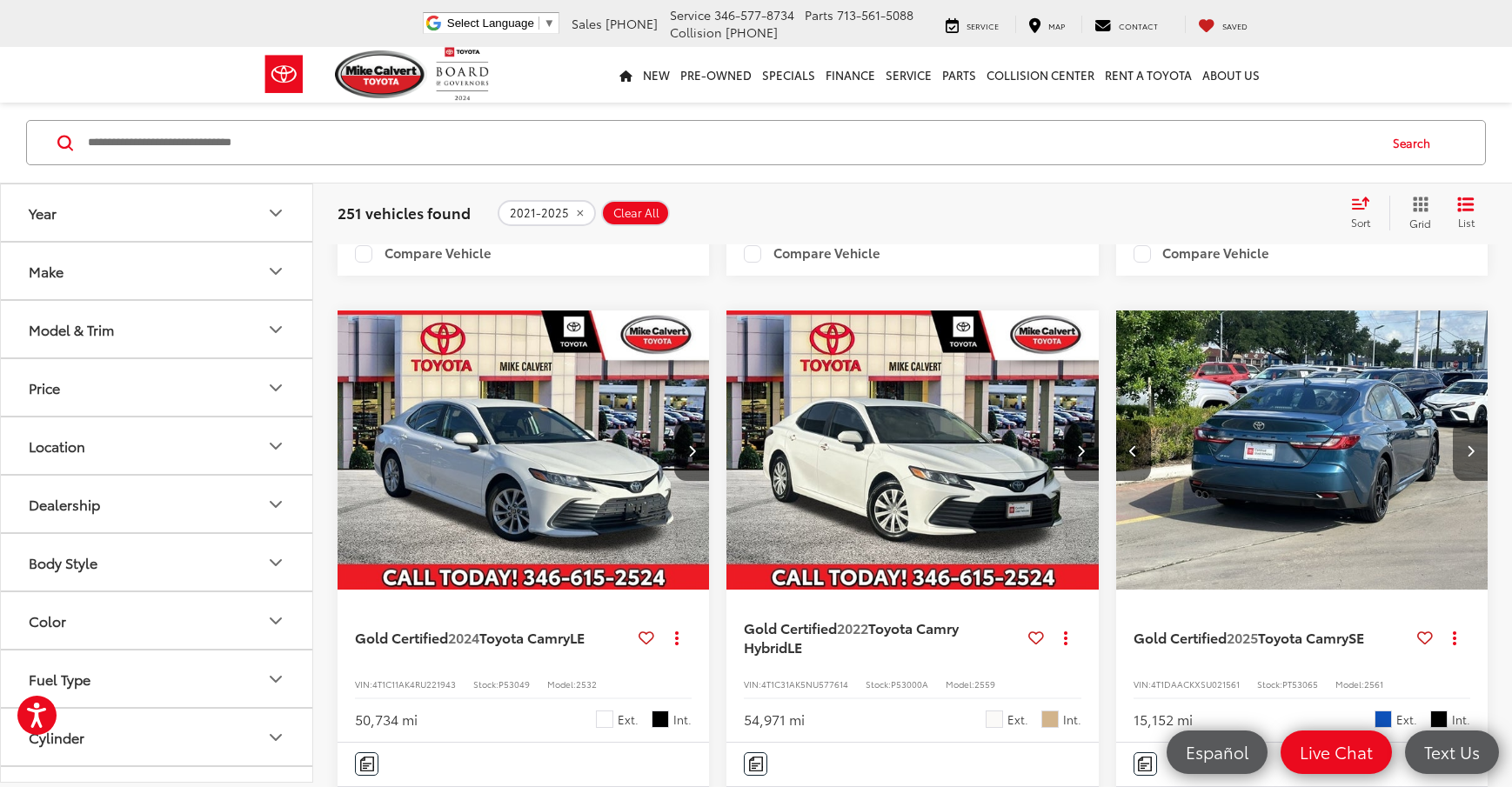 click at bounding box center (1470, 450) 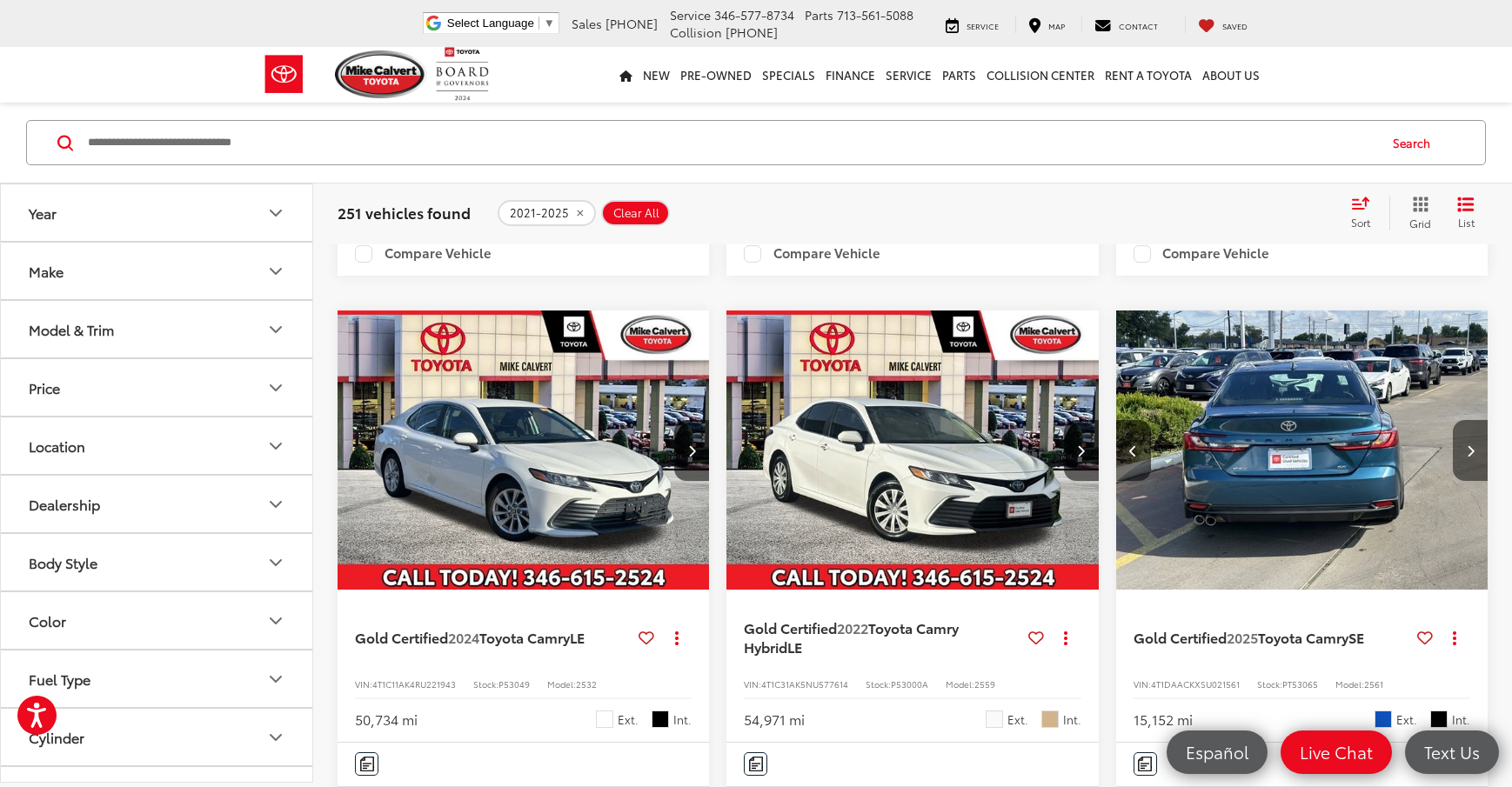 click at bounding box center [1470, 450] 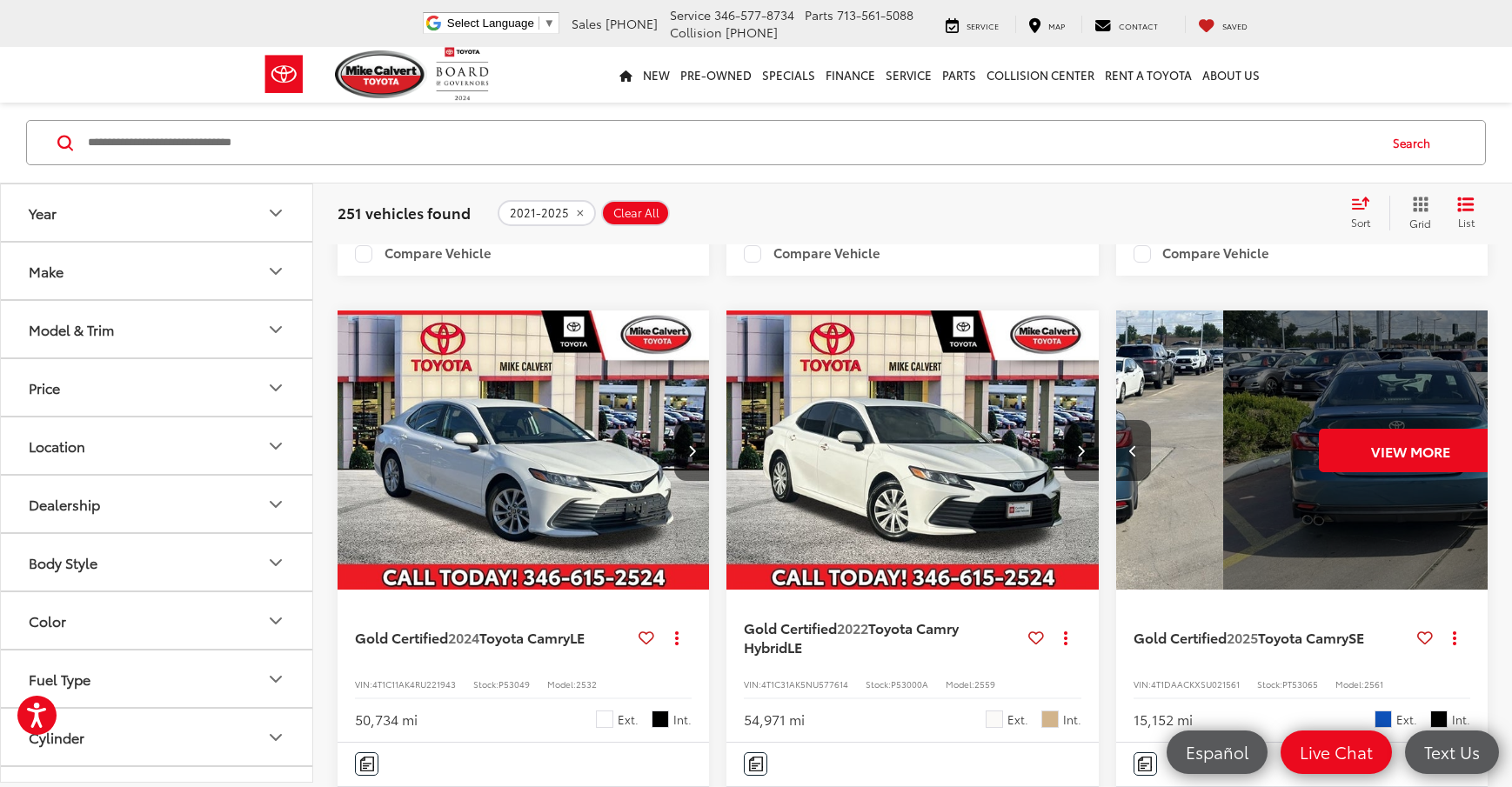 scroll, scrollTop: 0, scrollLeft: 1872, axis: horizontal 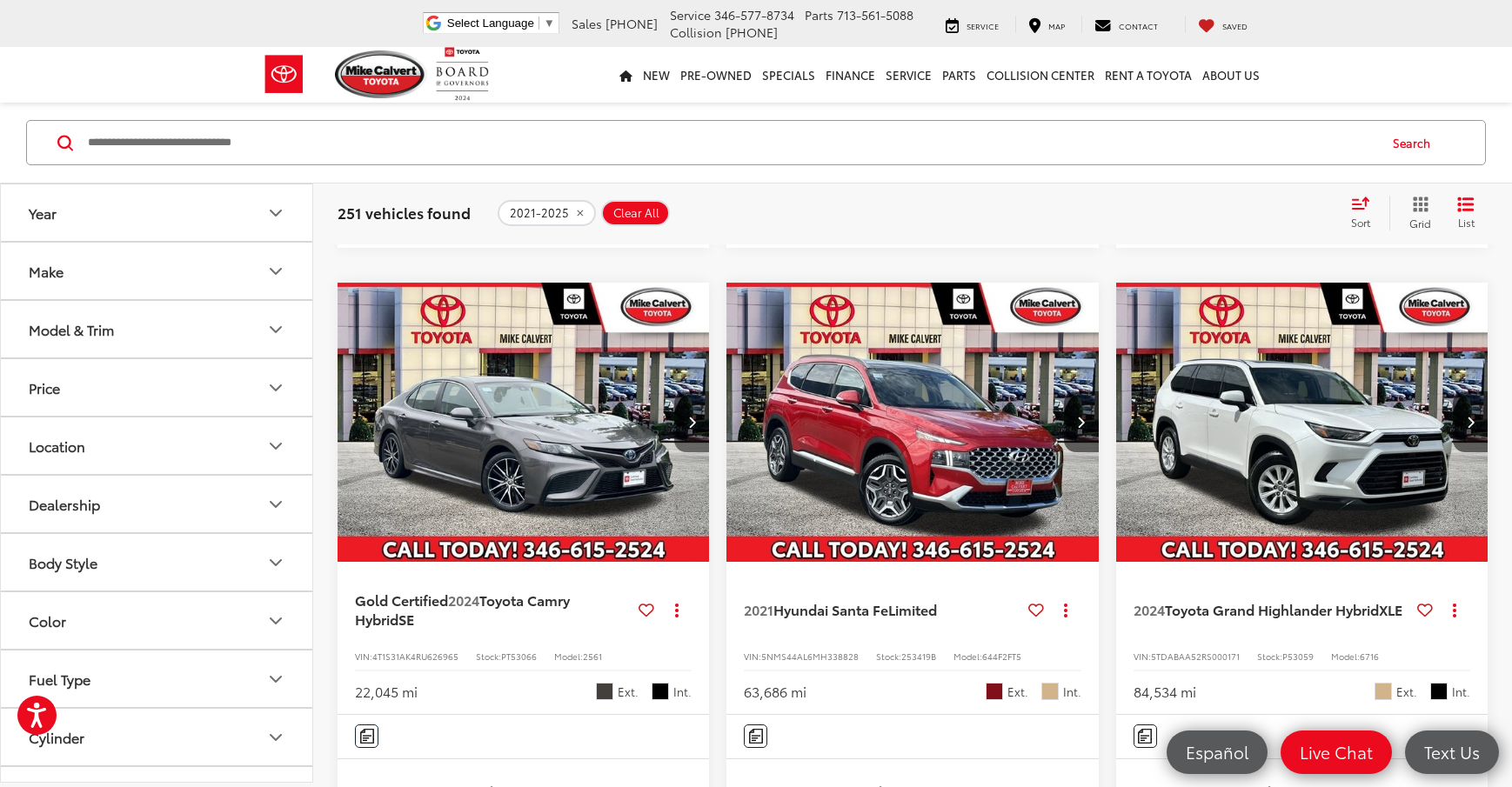 click at bounding box center [692, 422] 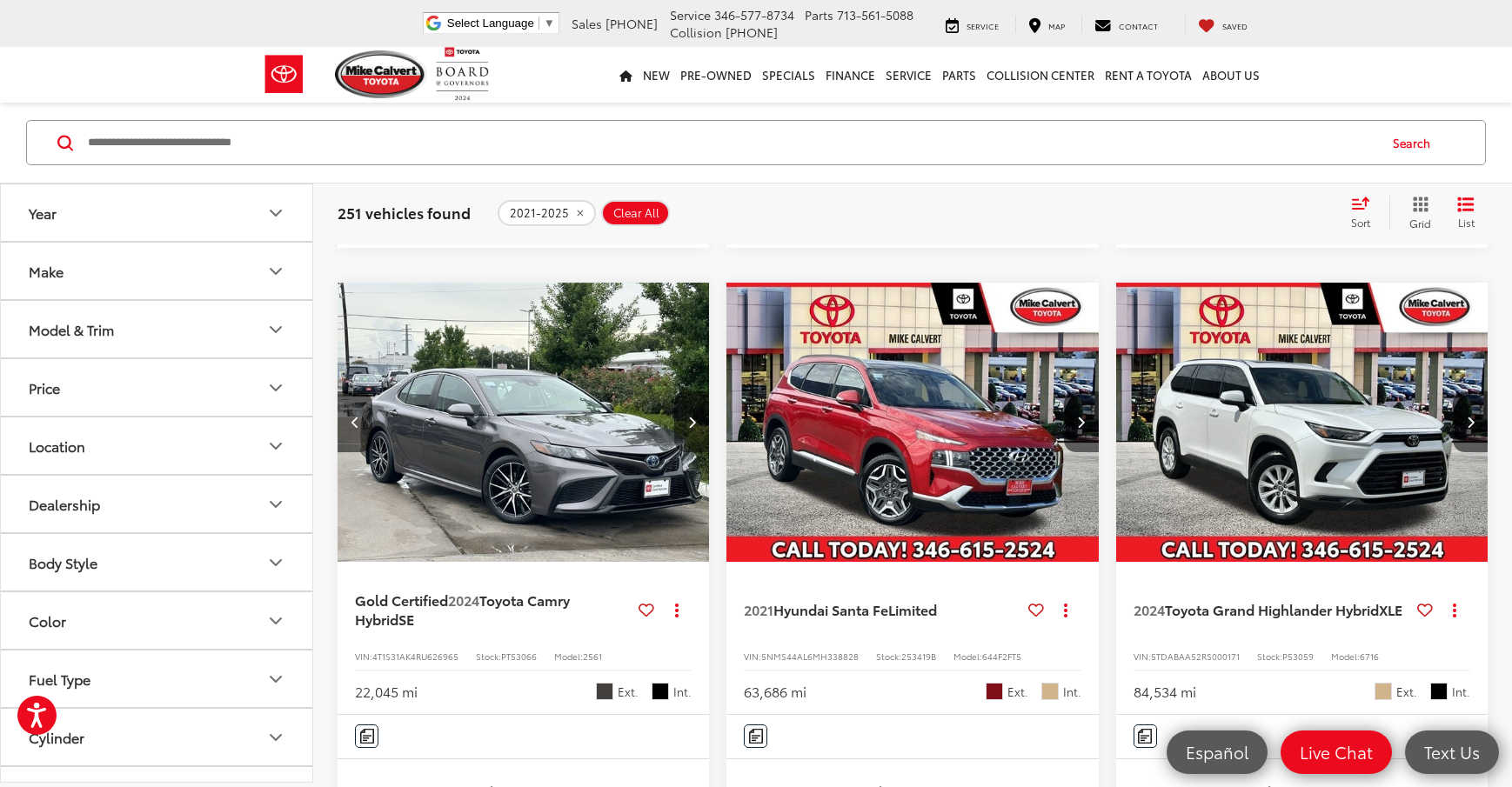 click at bounding box center (692, 422) 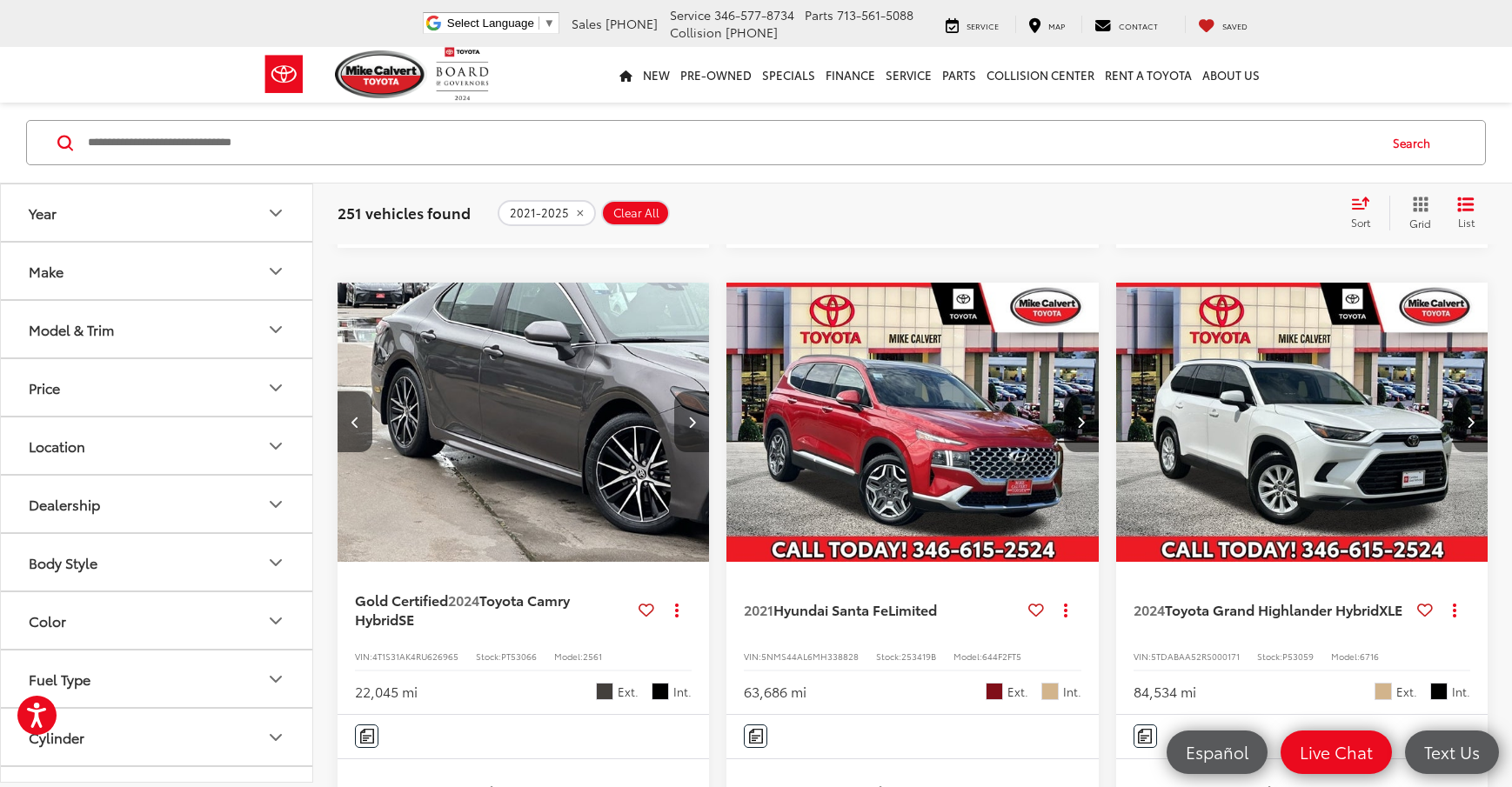 click at bounding box center [692, 422] 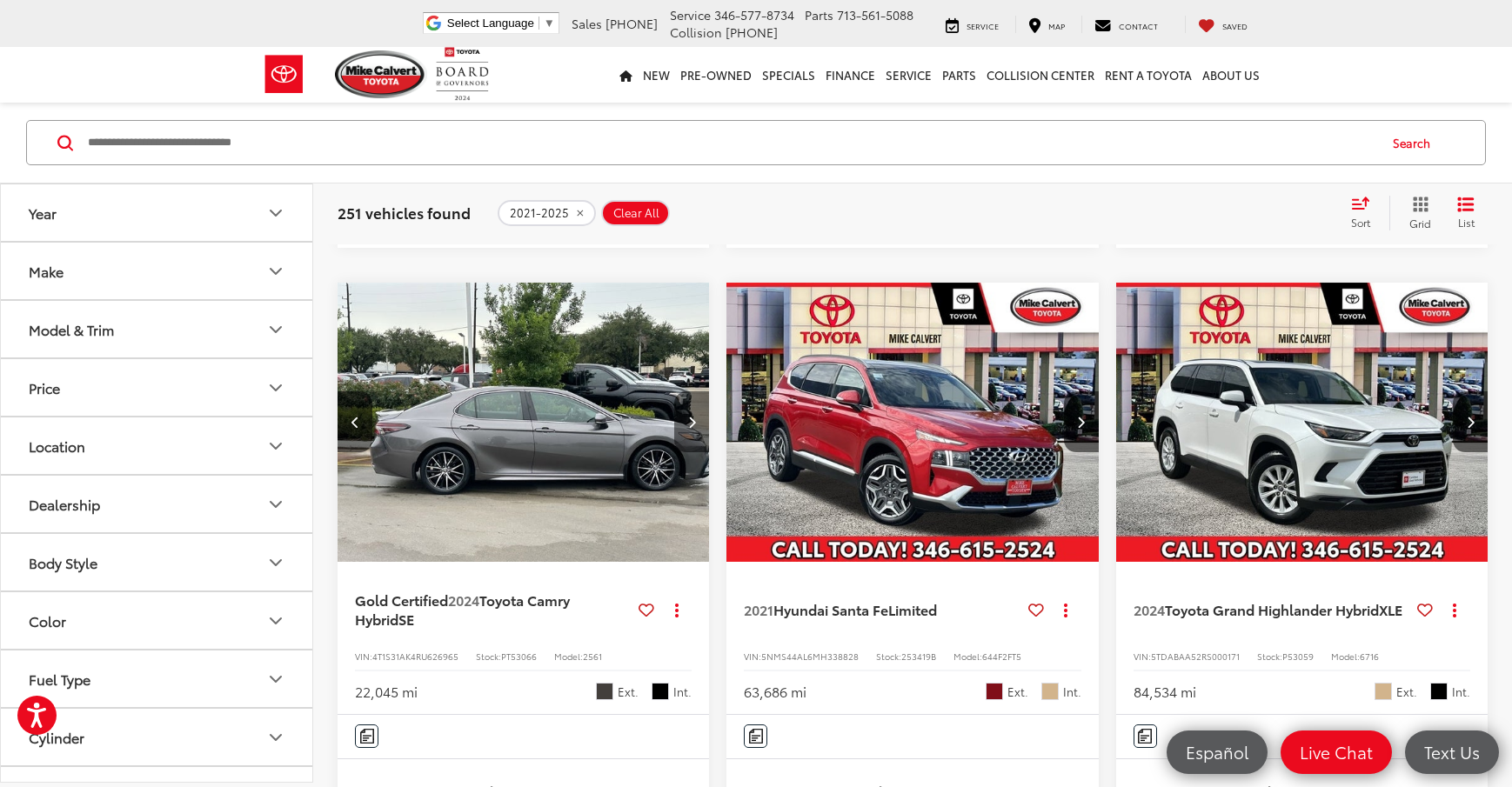 click at bounding box center [692, 422] 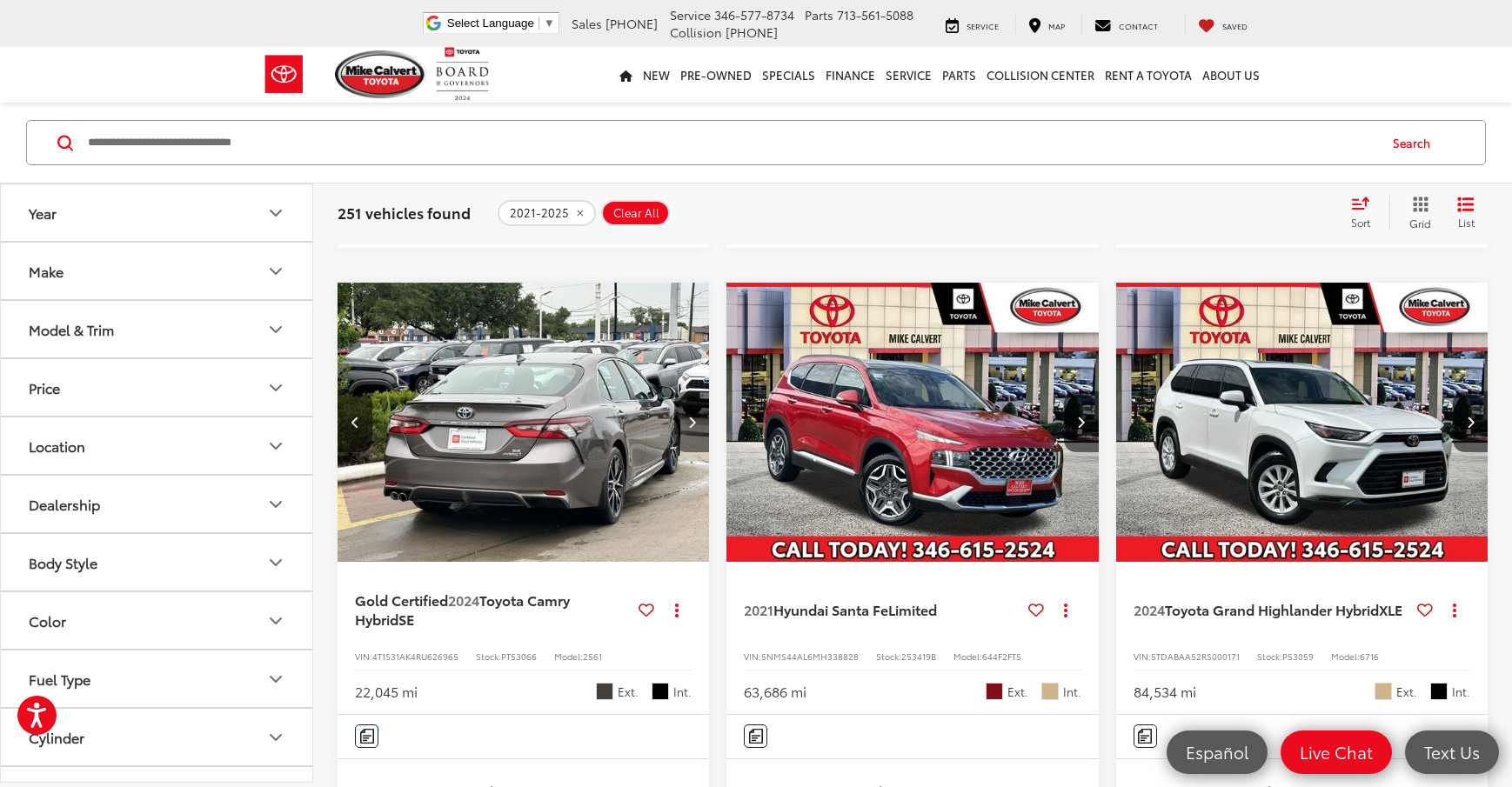 click at bounding box center (692, 422) 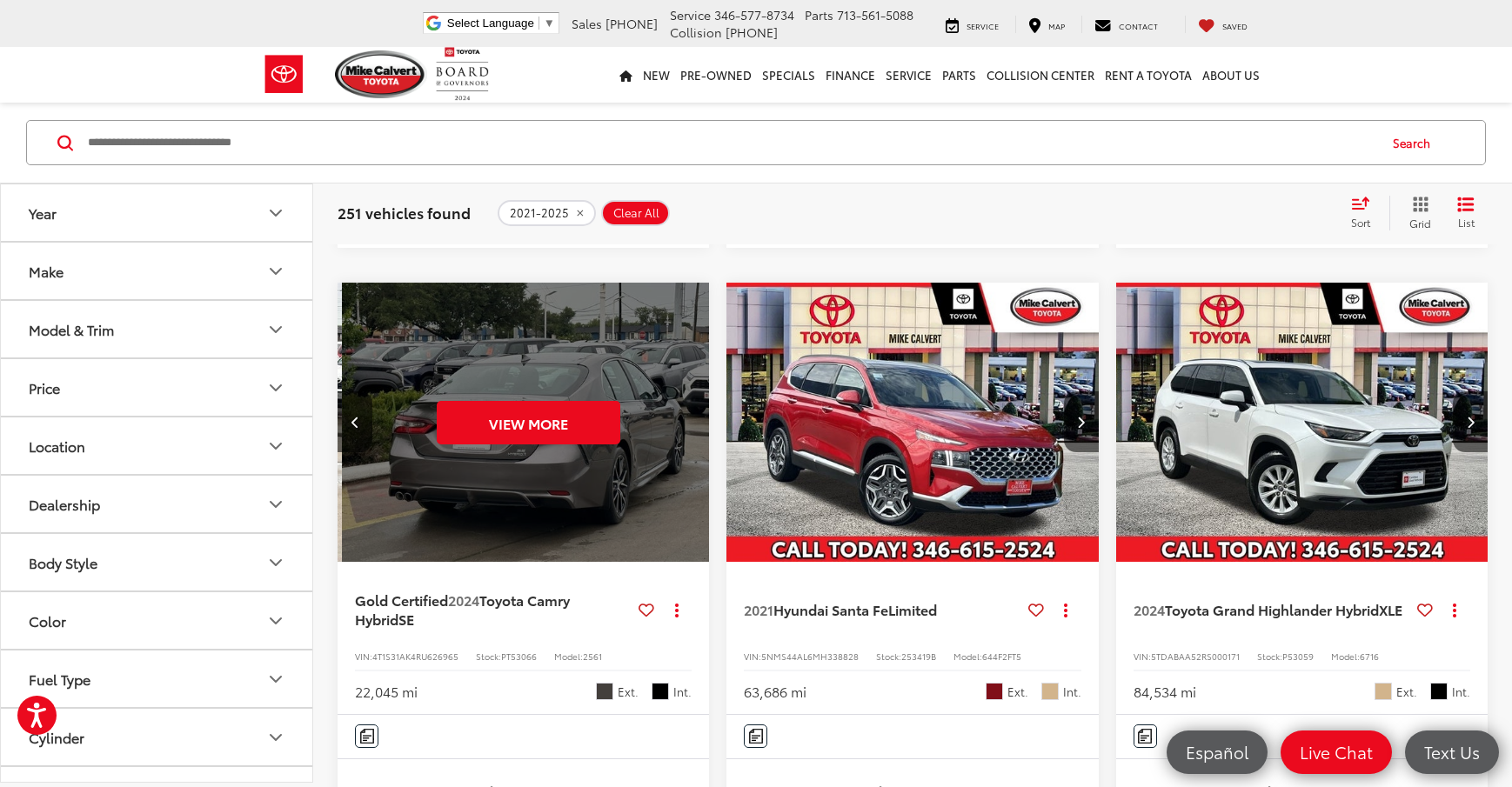 scroll, scrollTop: 0, scrollLeft: 1872, axis: horizontal 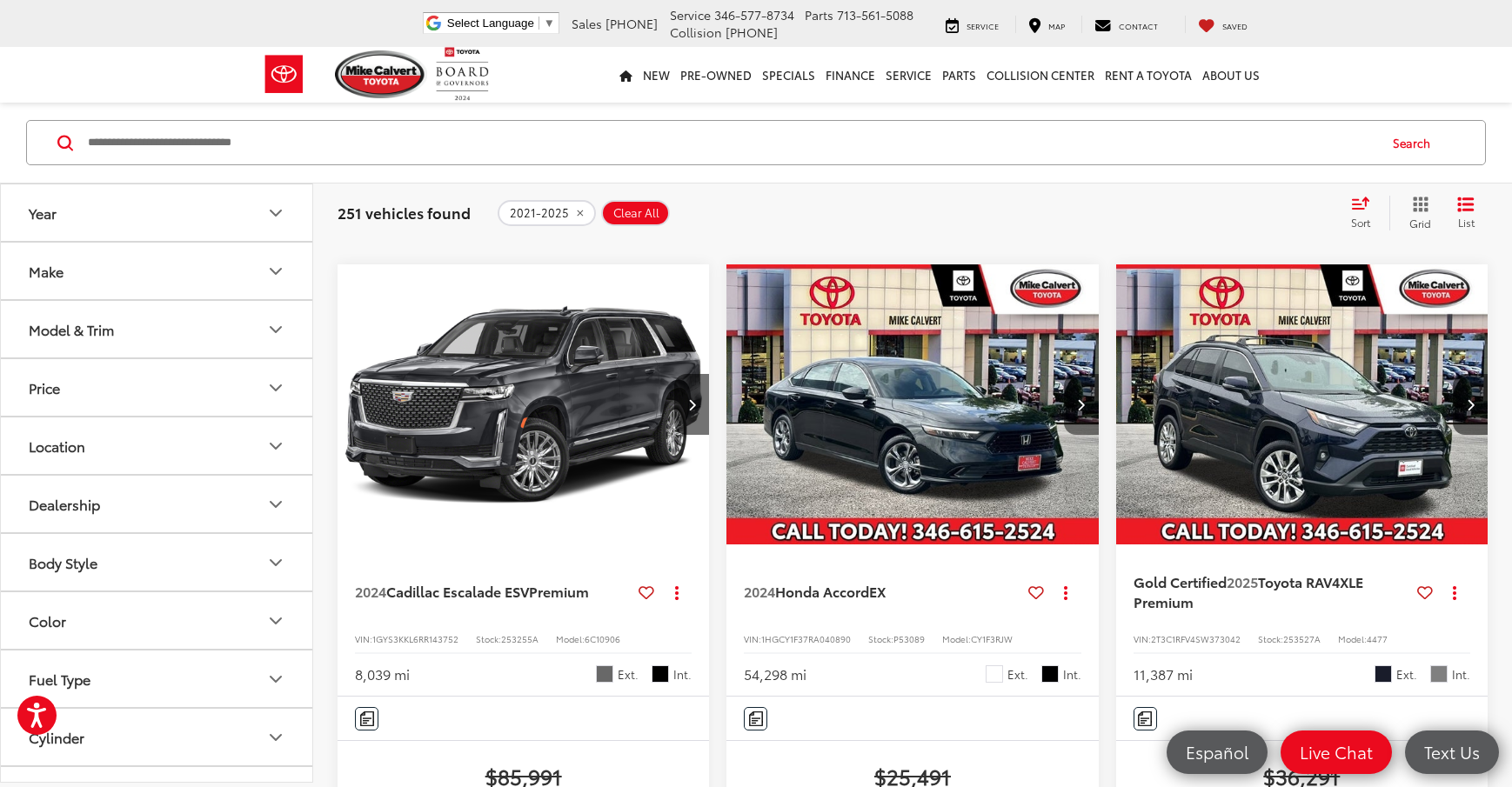 click at bounding box center [1081, 404] 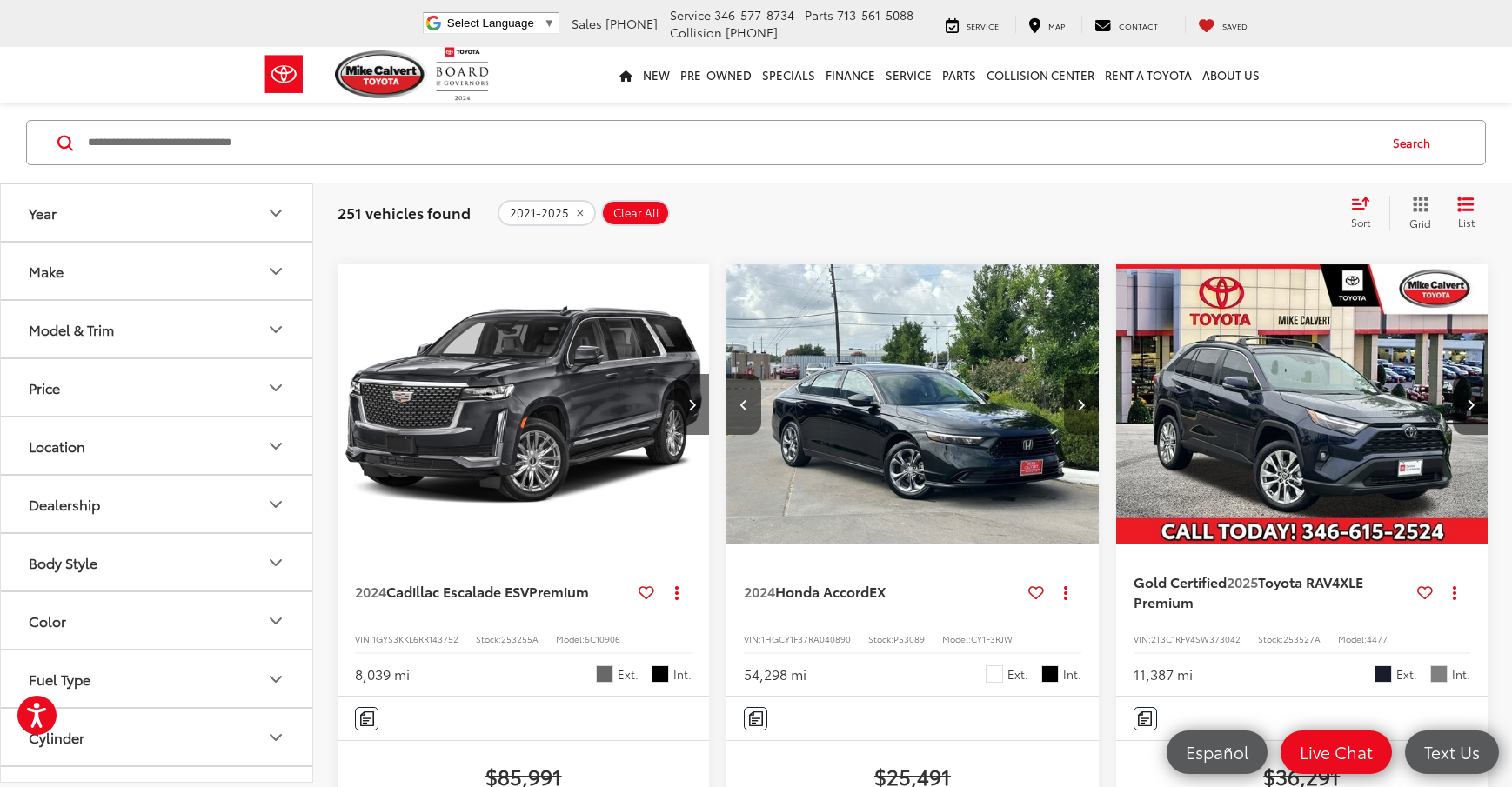 click at bounding box center [1081, 404] 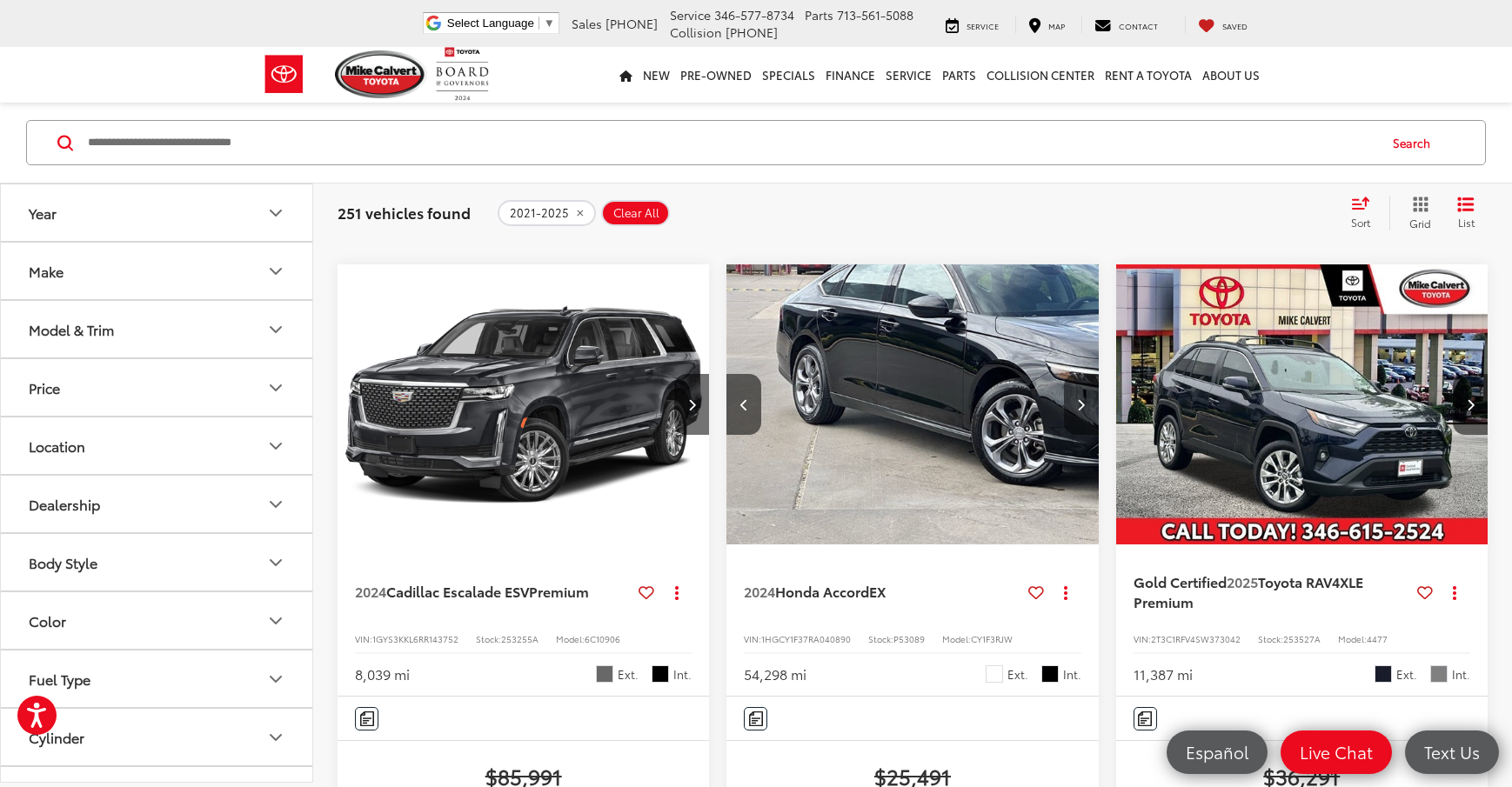 click at bounding box center [1081, 404] 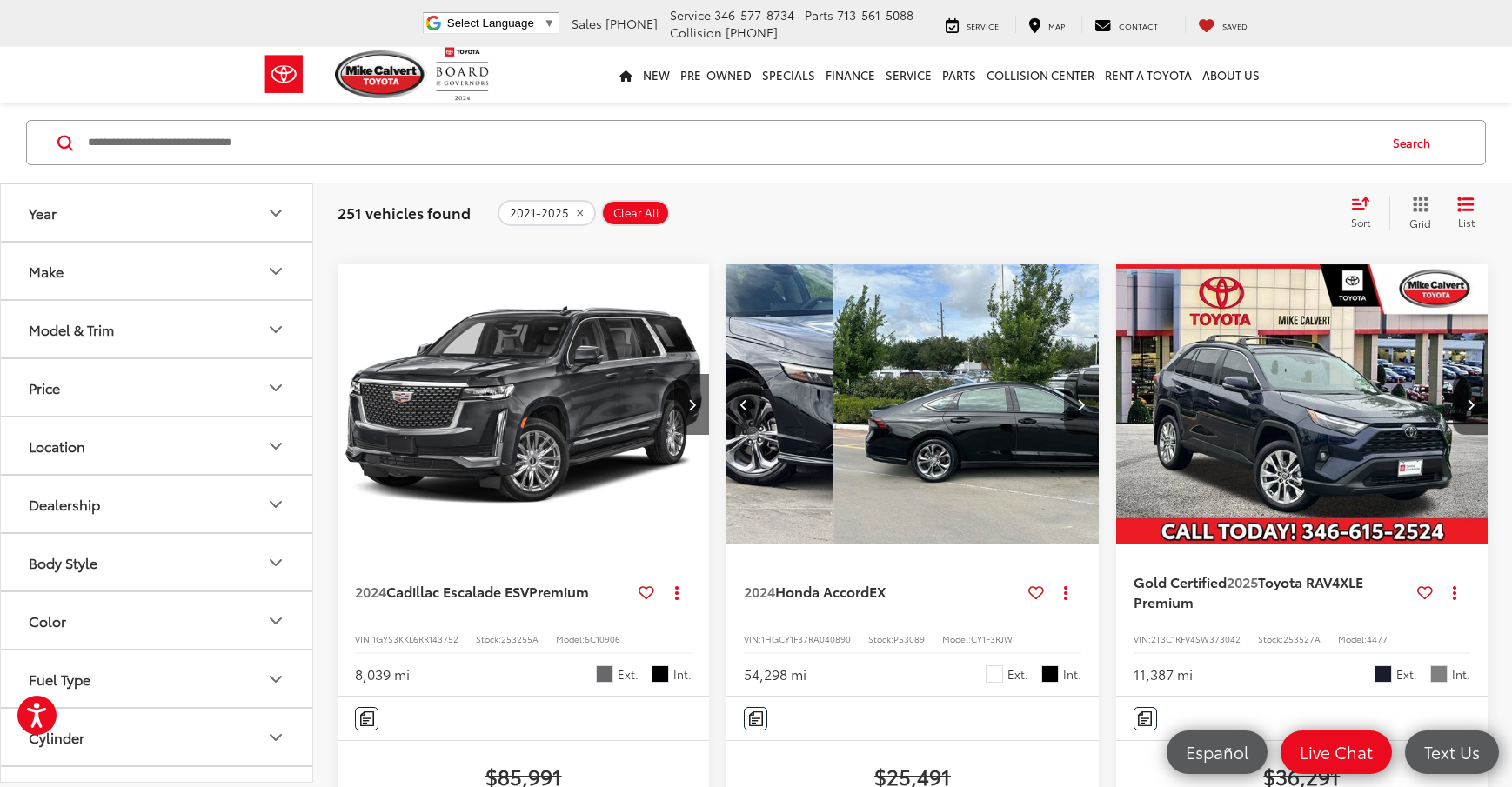 scroll, scrollTop: 0, scrollLeft: 1123, axis: horizontal 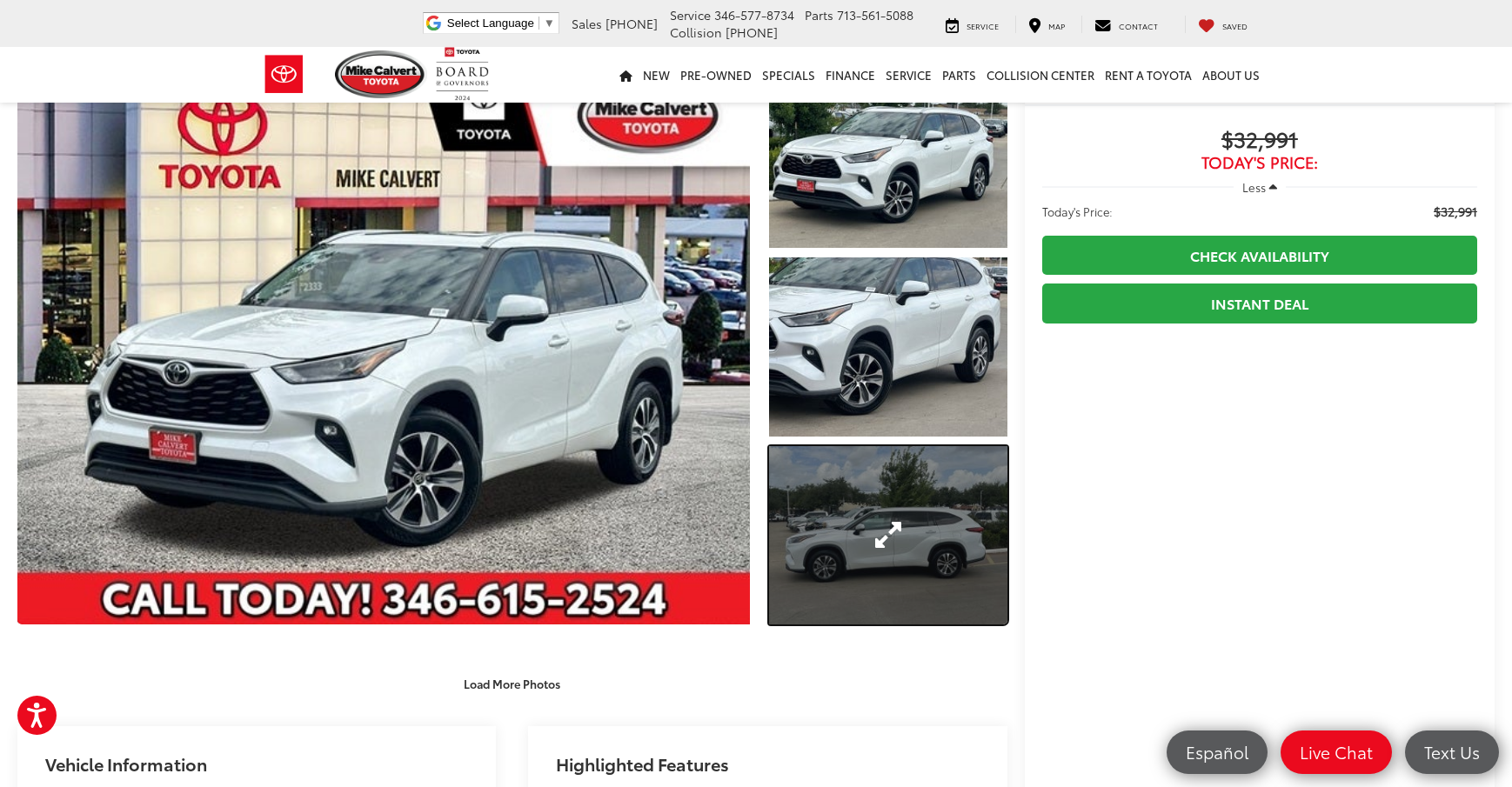 click at bounding box center [888, 535] 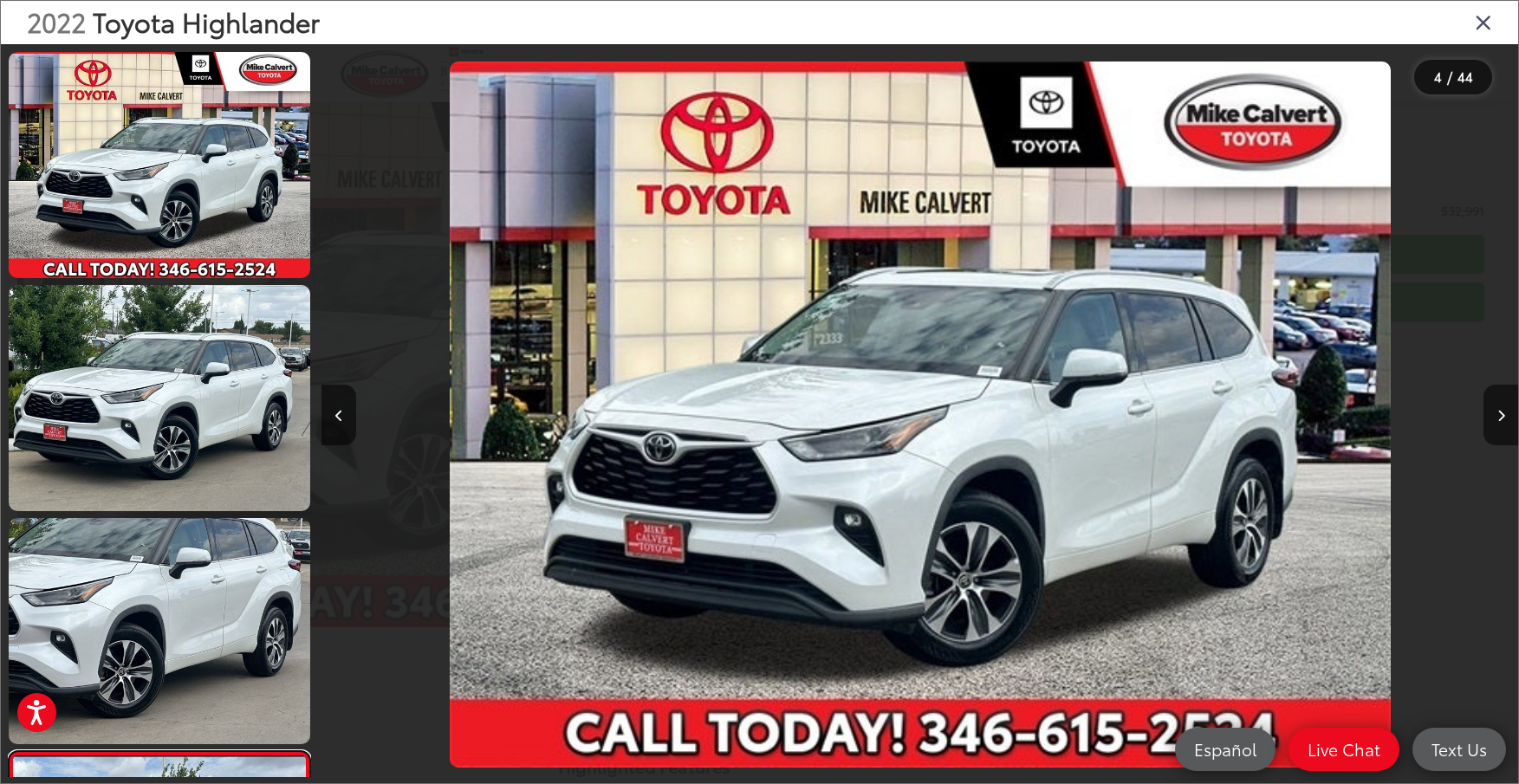 scroll, scrollTop: 246, scrollLeft: 0, axis: vertical 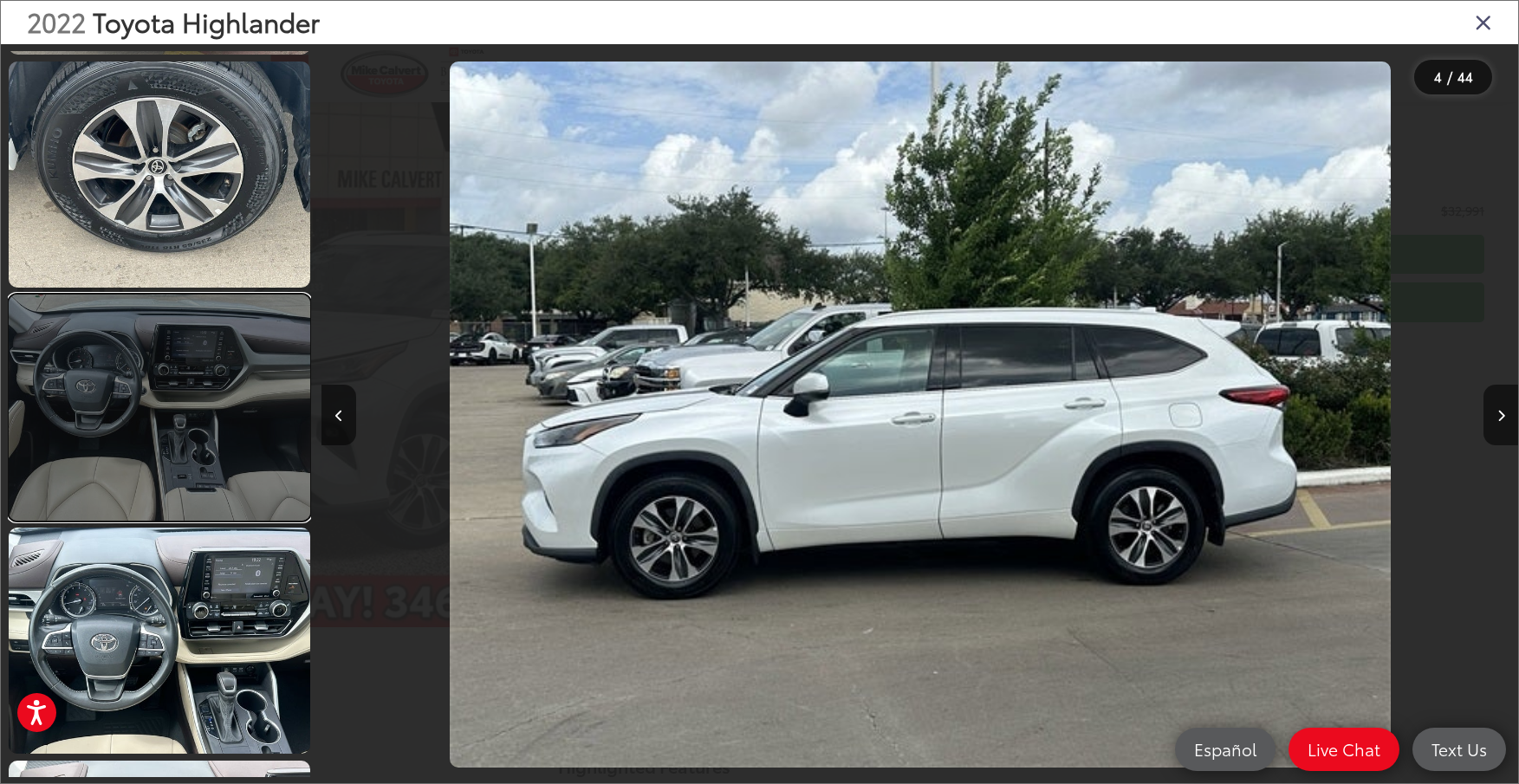 click at bounding box center (159, 407) 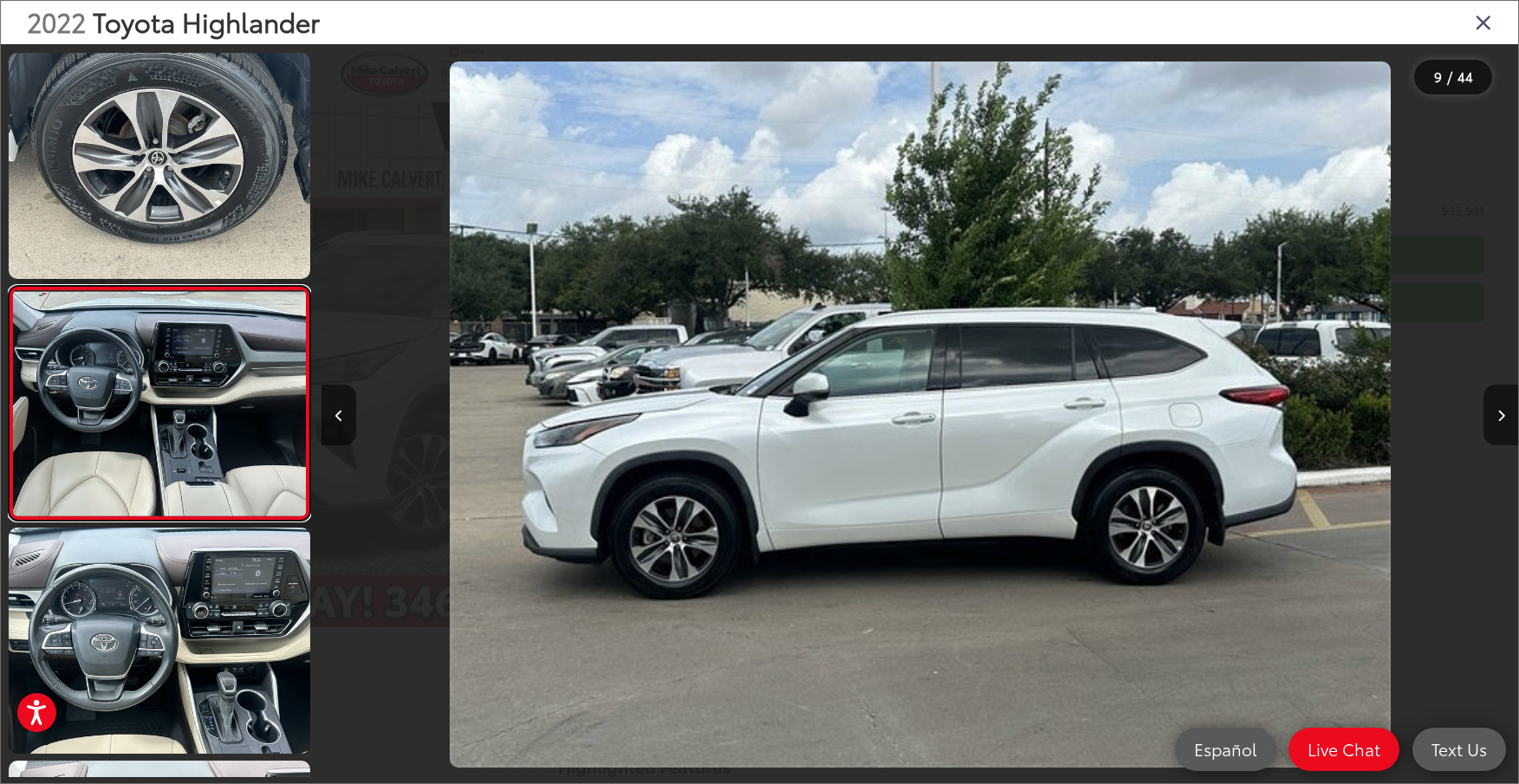scroll, scrollTop: 1660, scrollLeft: 0, axis: vertical 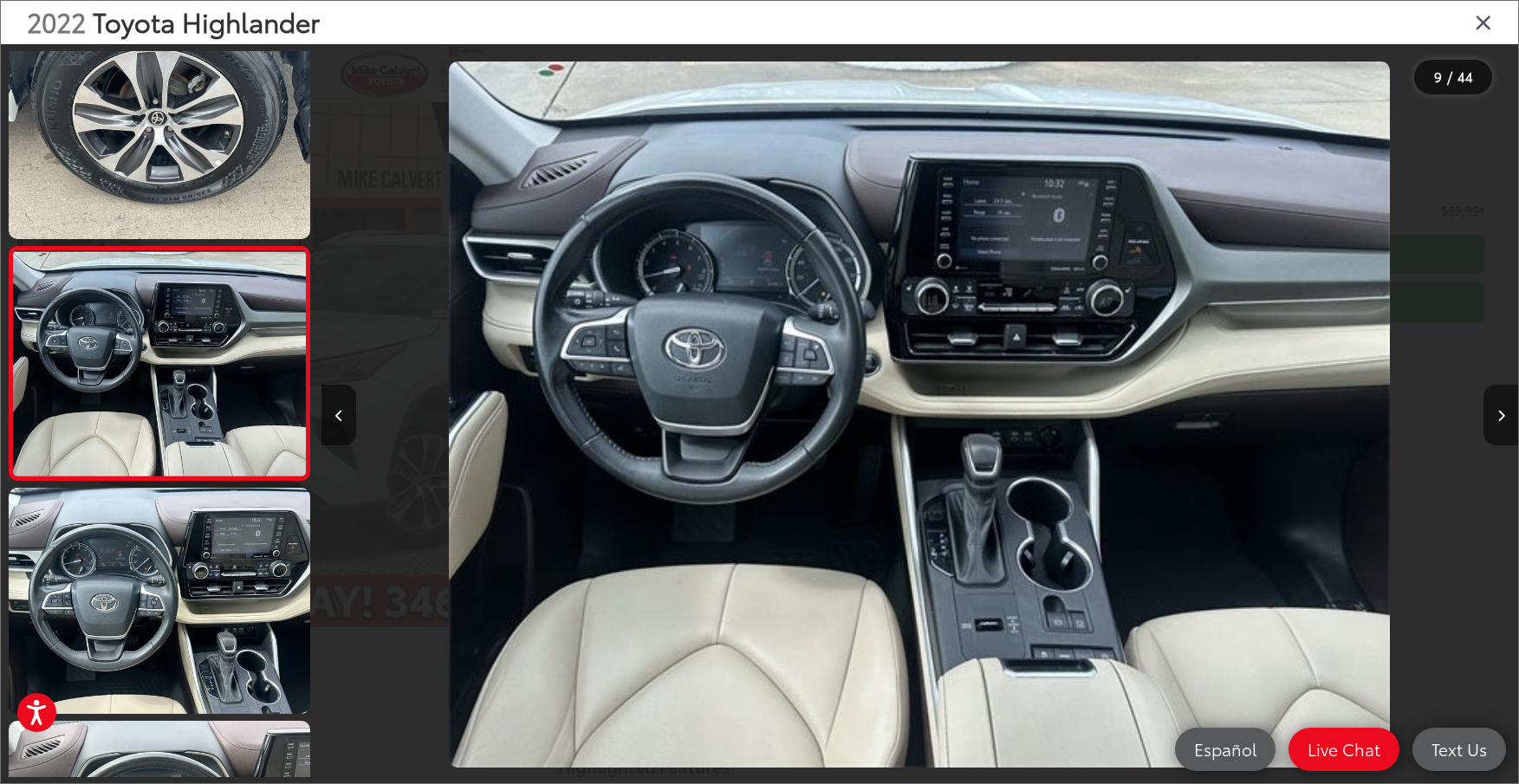 click at bounding box center [1501, 415] 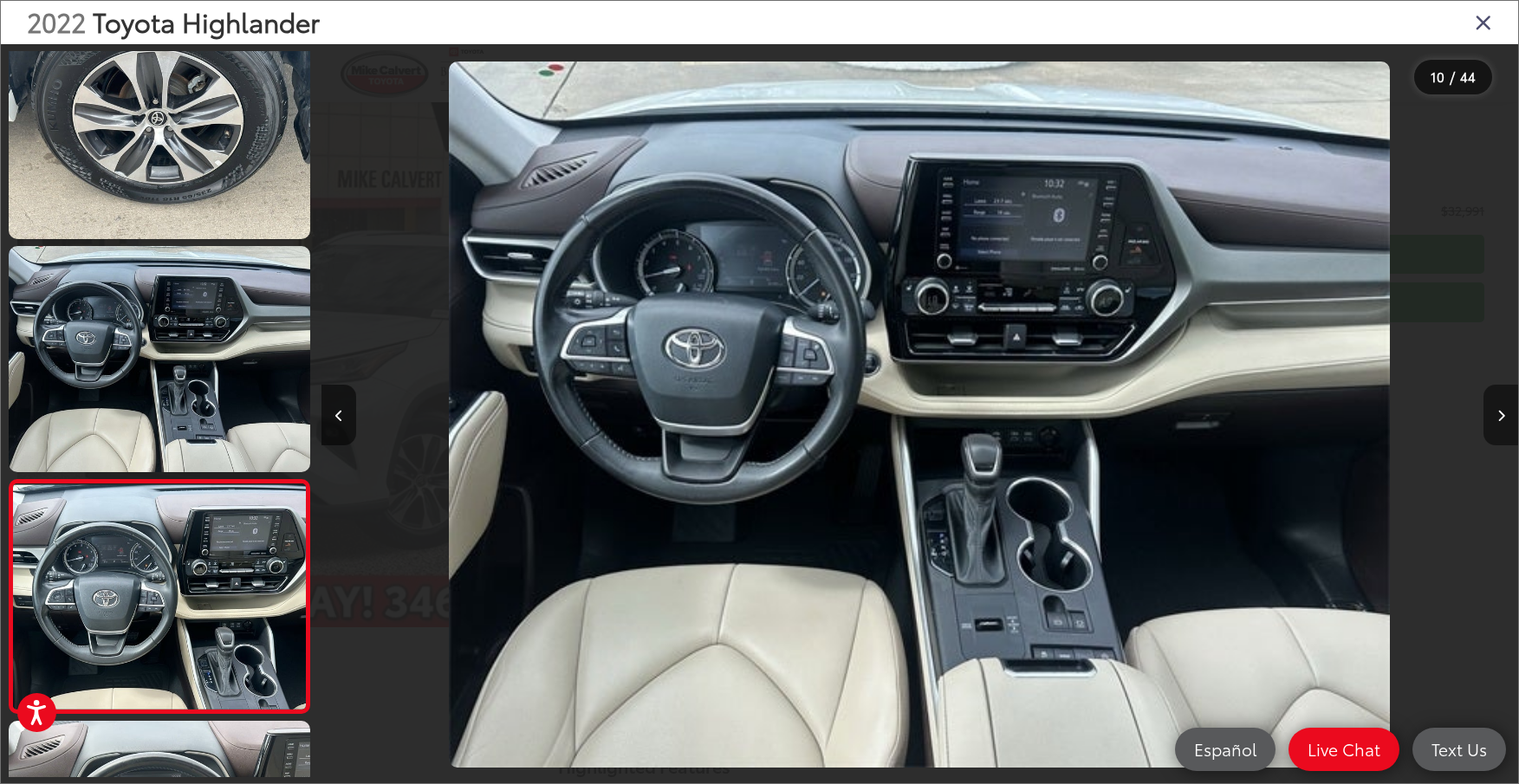 scroll, scrollTop: 0, scrollLeft: 9926, axis: horizontal 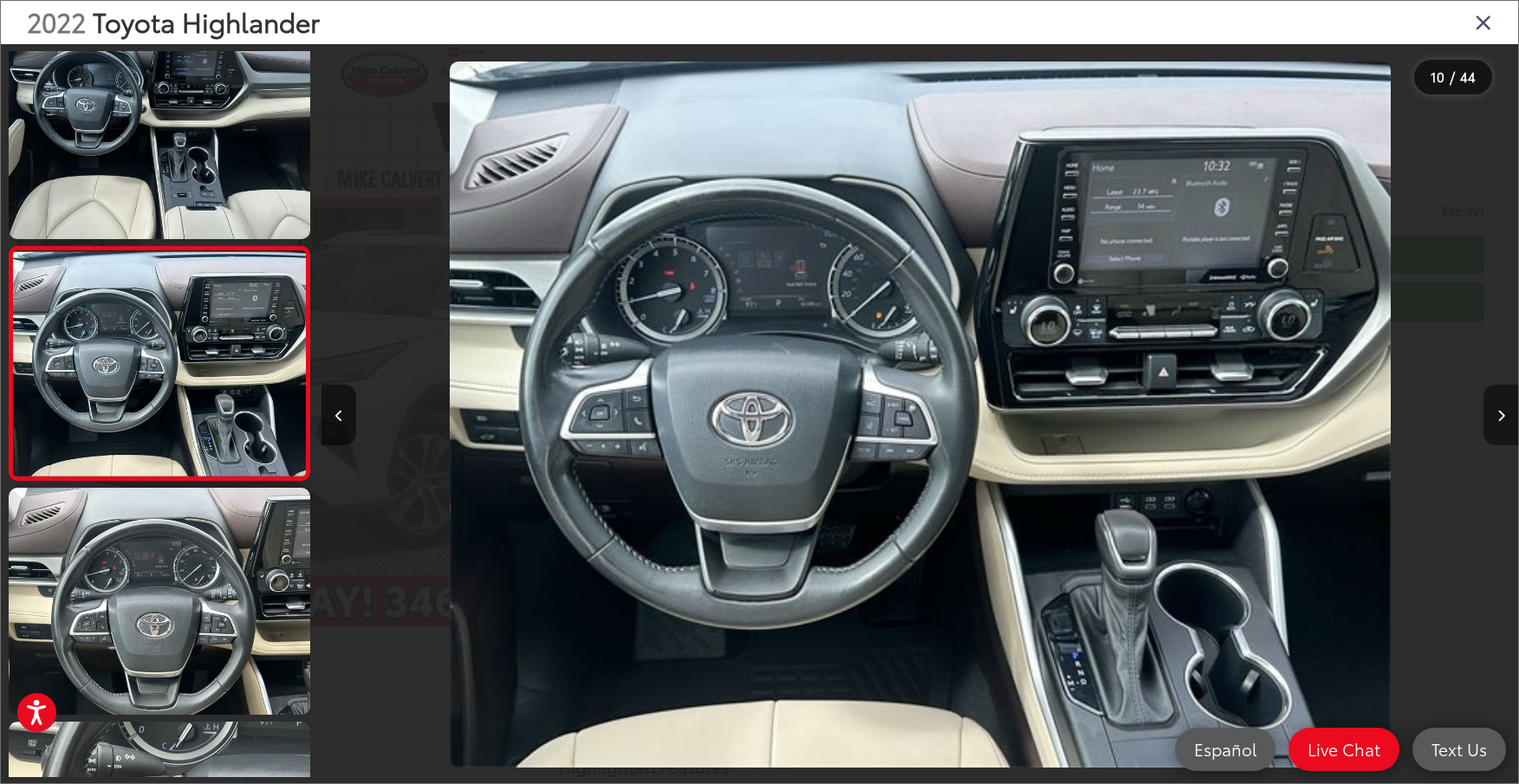 click at bounding box center (1501, 415) 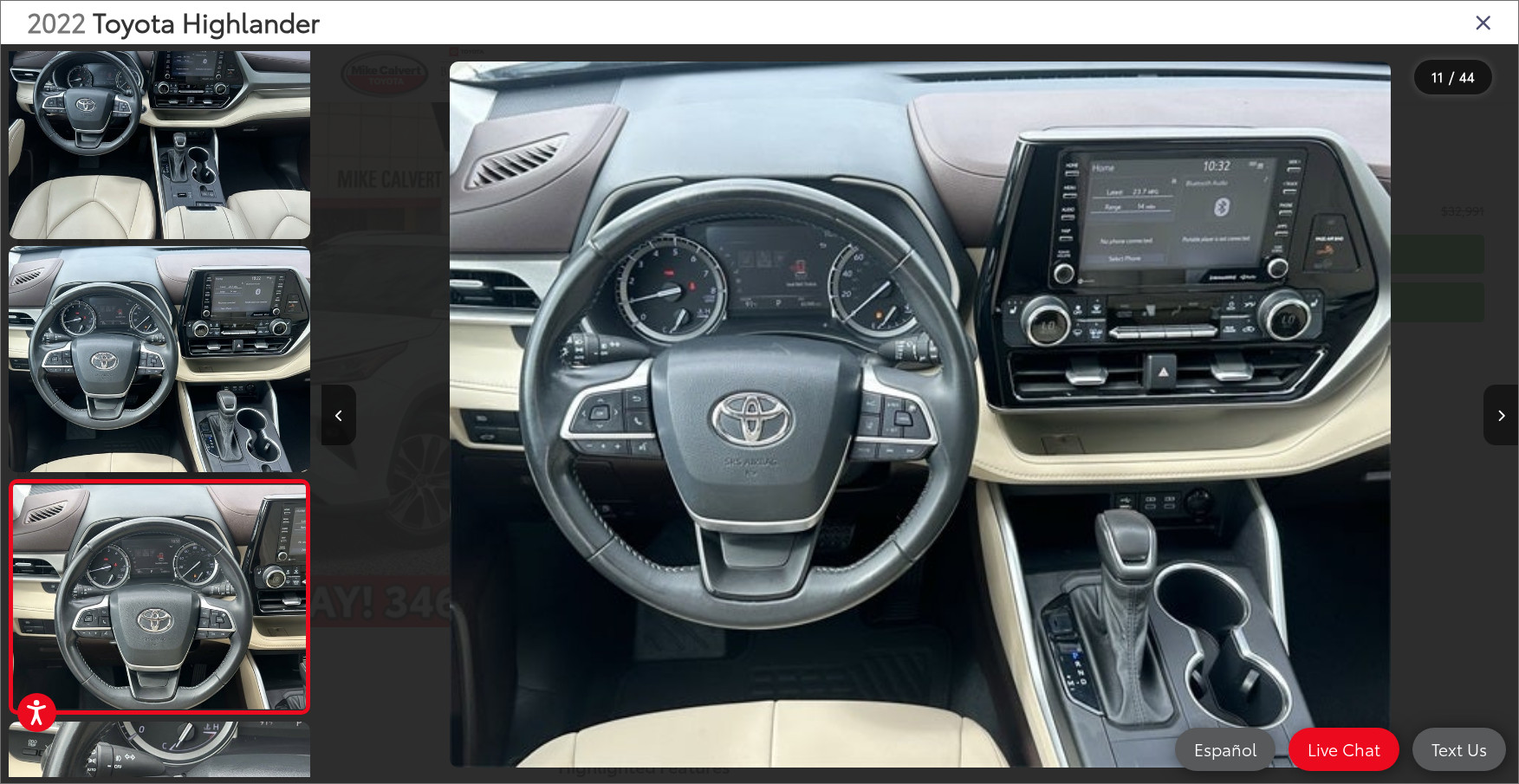 scroll, scrollTop: 0, scrollLeft: 11122, axis: horizontal 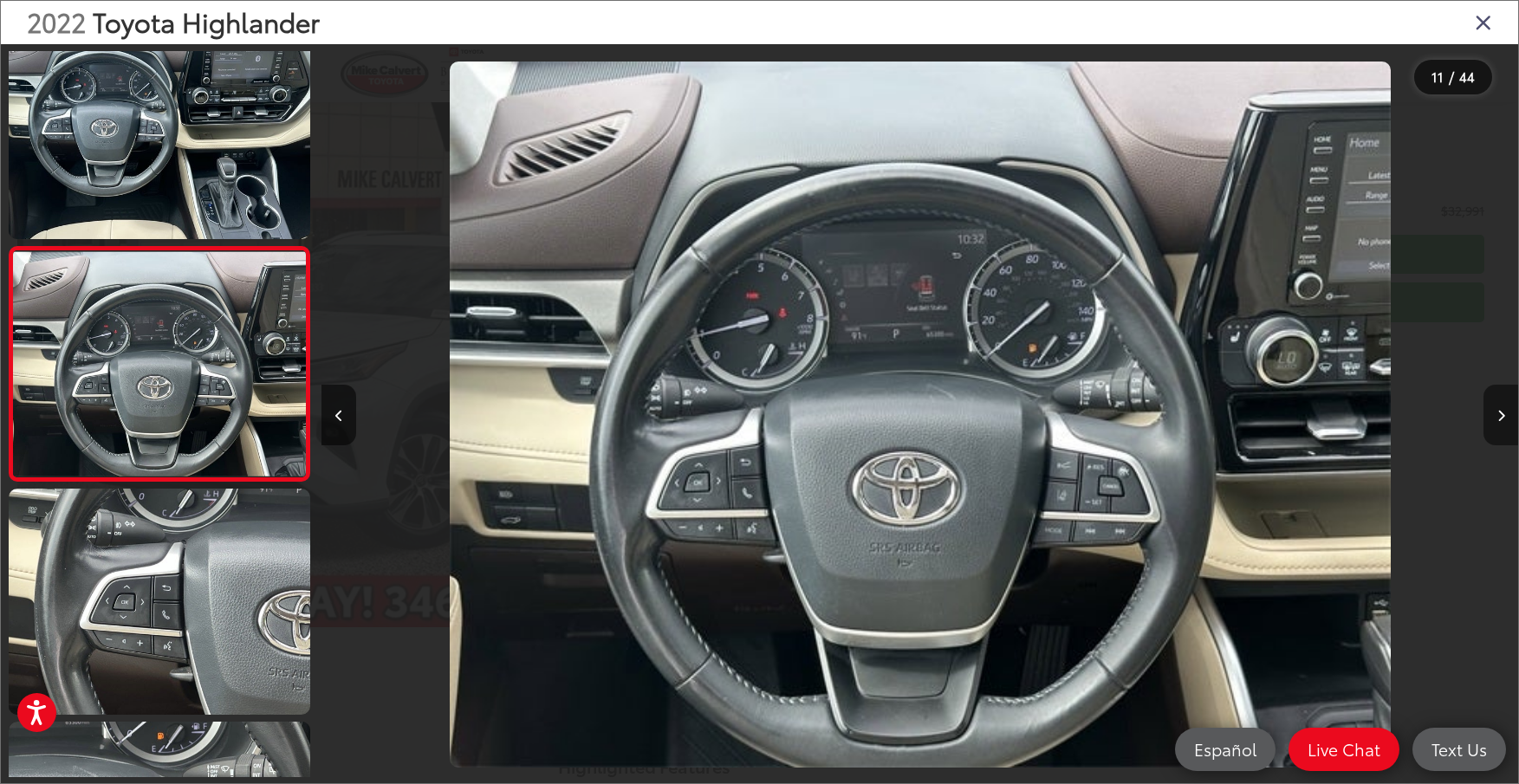 click at bounding box center (1501, 415) 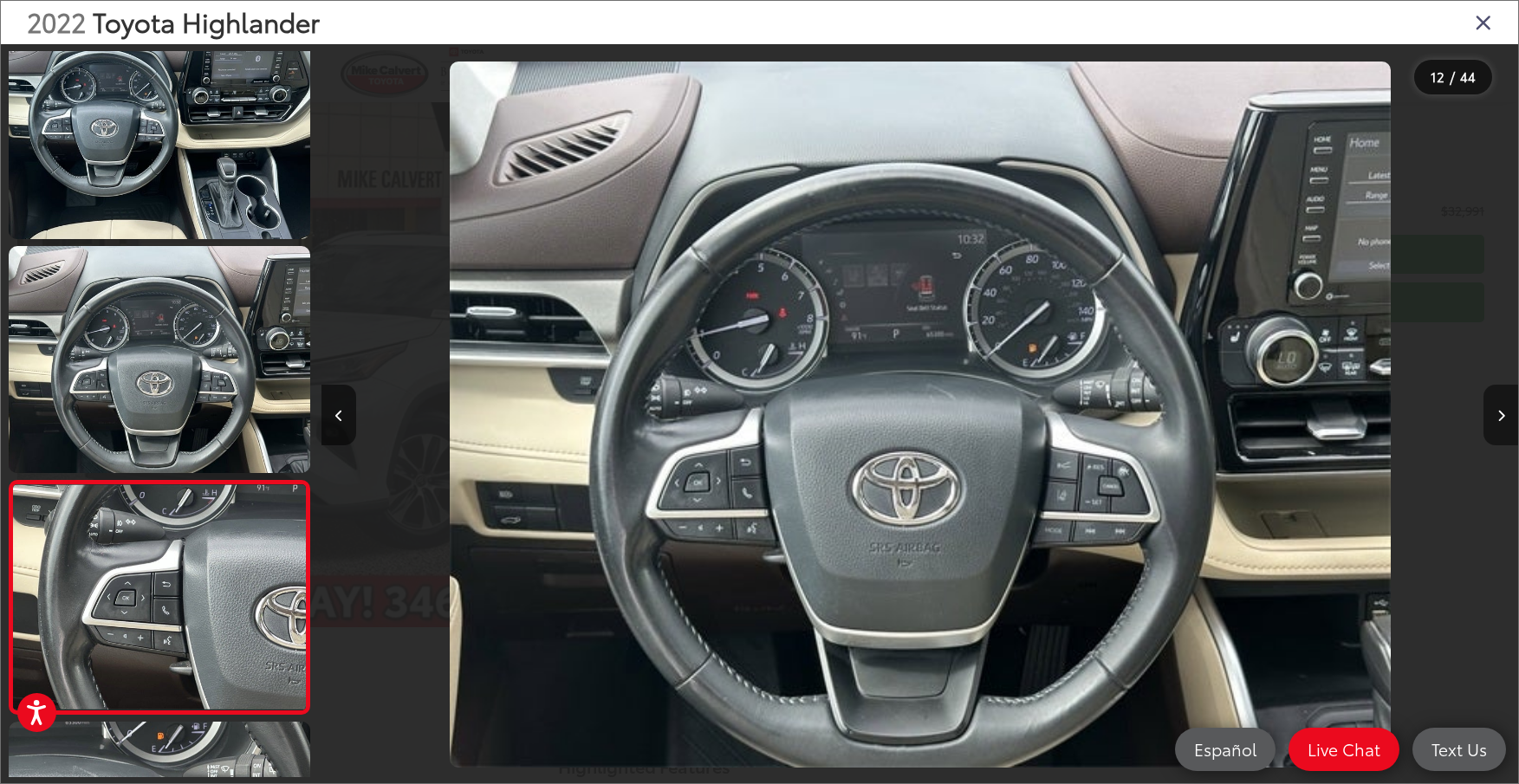 scroll, scrollTop: 0, scrollLeft: 12318, axis: horizontal 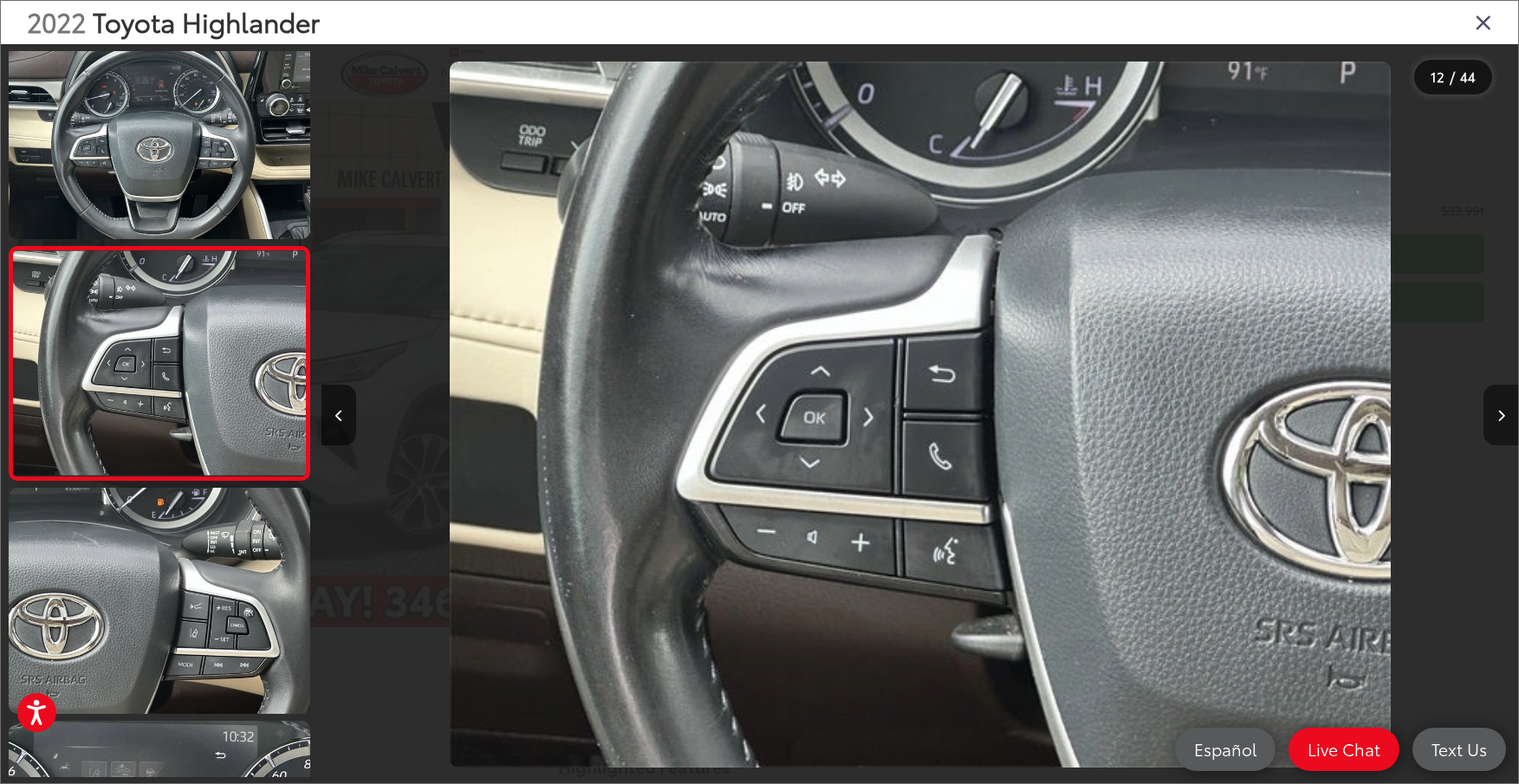 click at bounding box center [1501, 415] 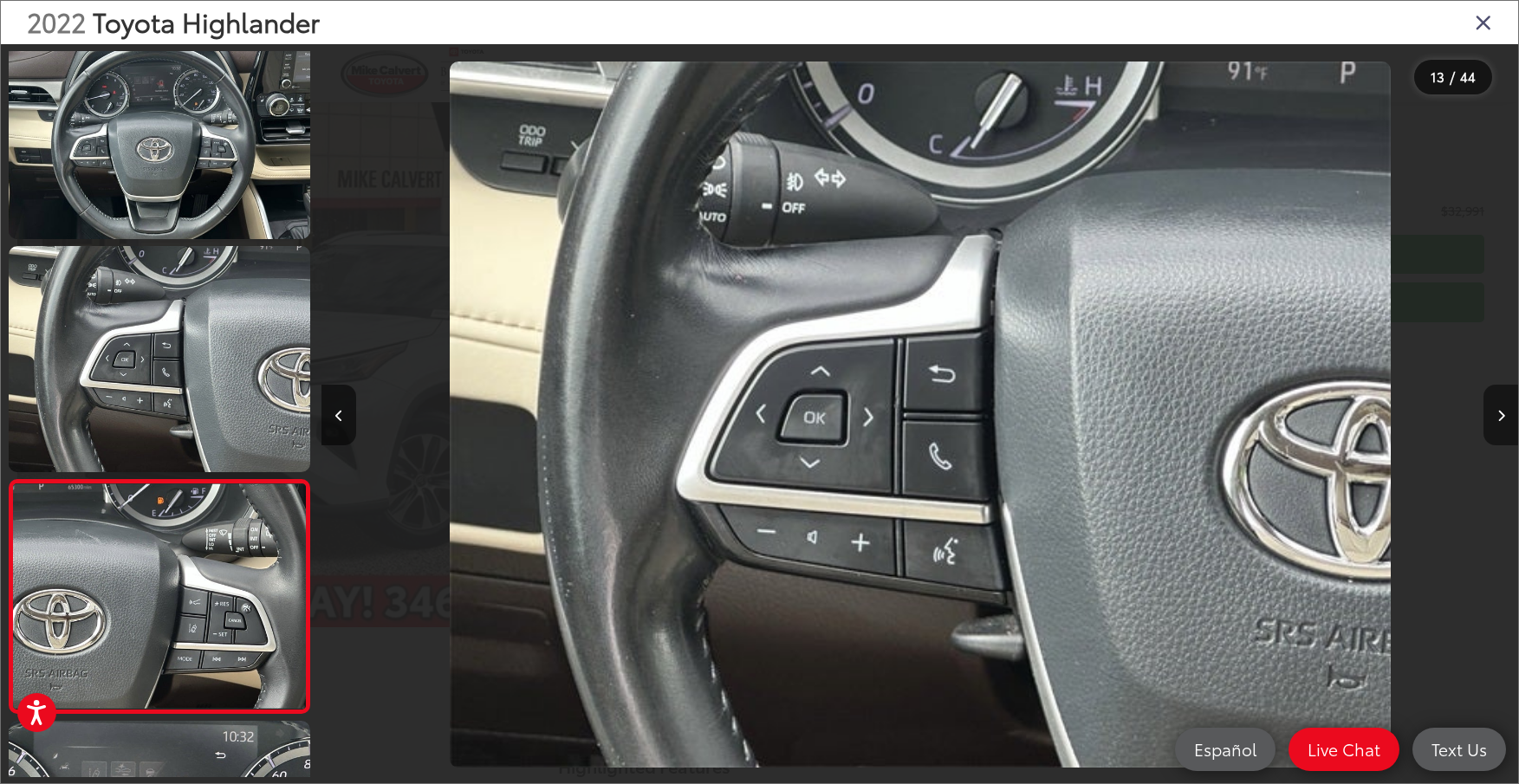 scroll, scrollTop: 0, scrollLeft: 13515, axis: horizontal 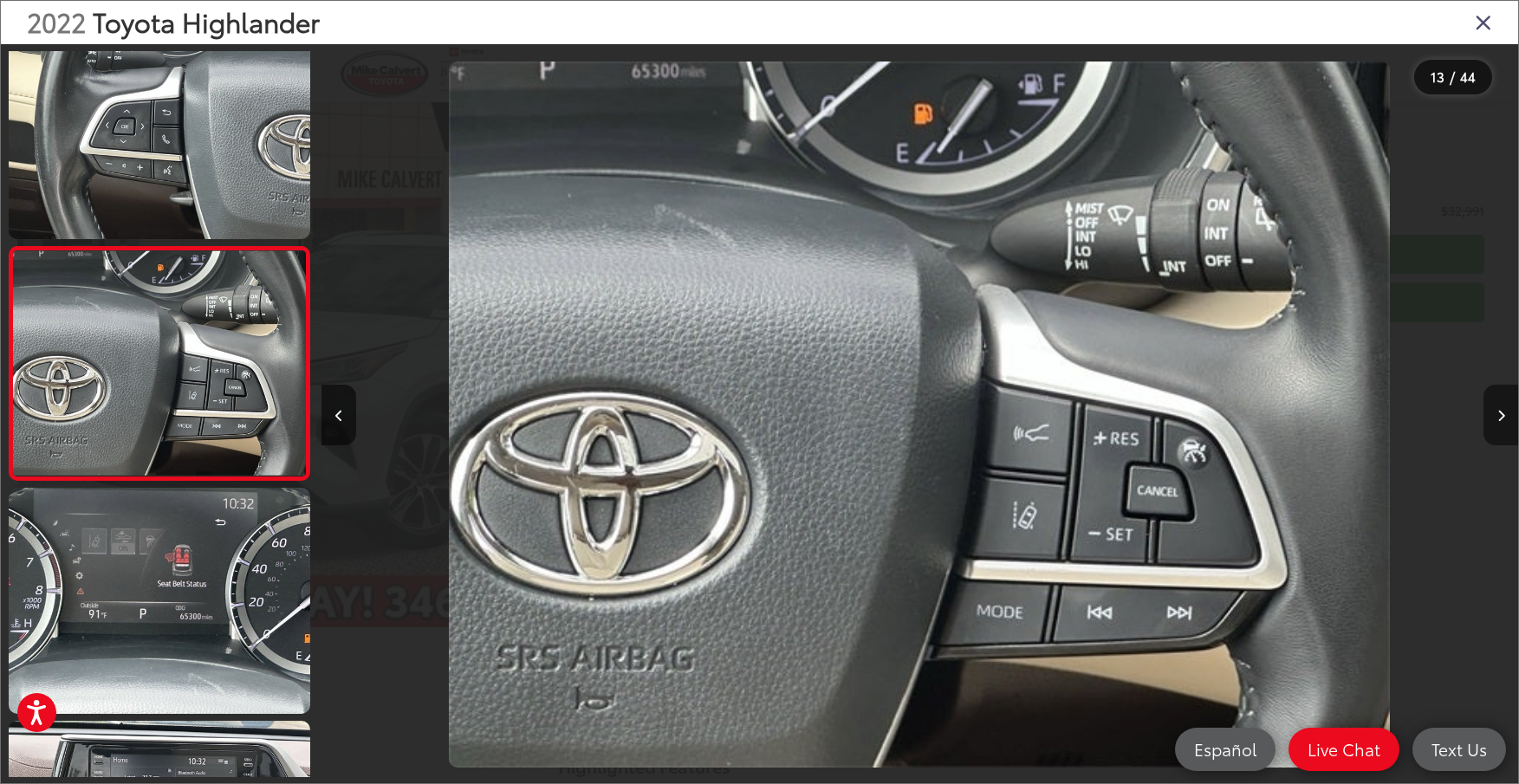 click at bounding box center [1501, 415] 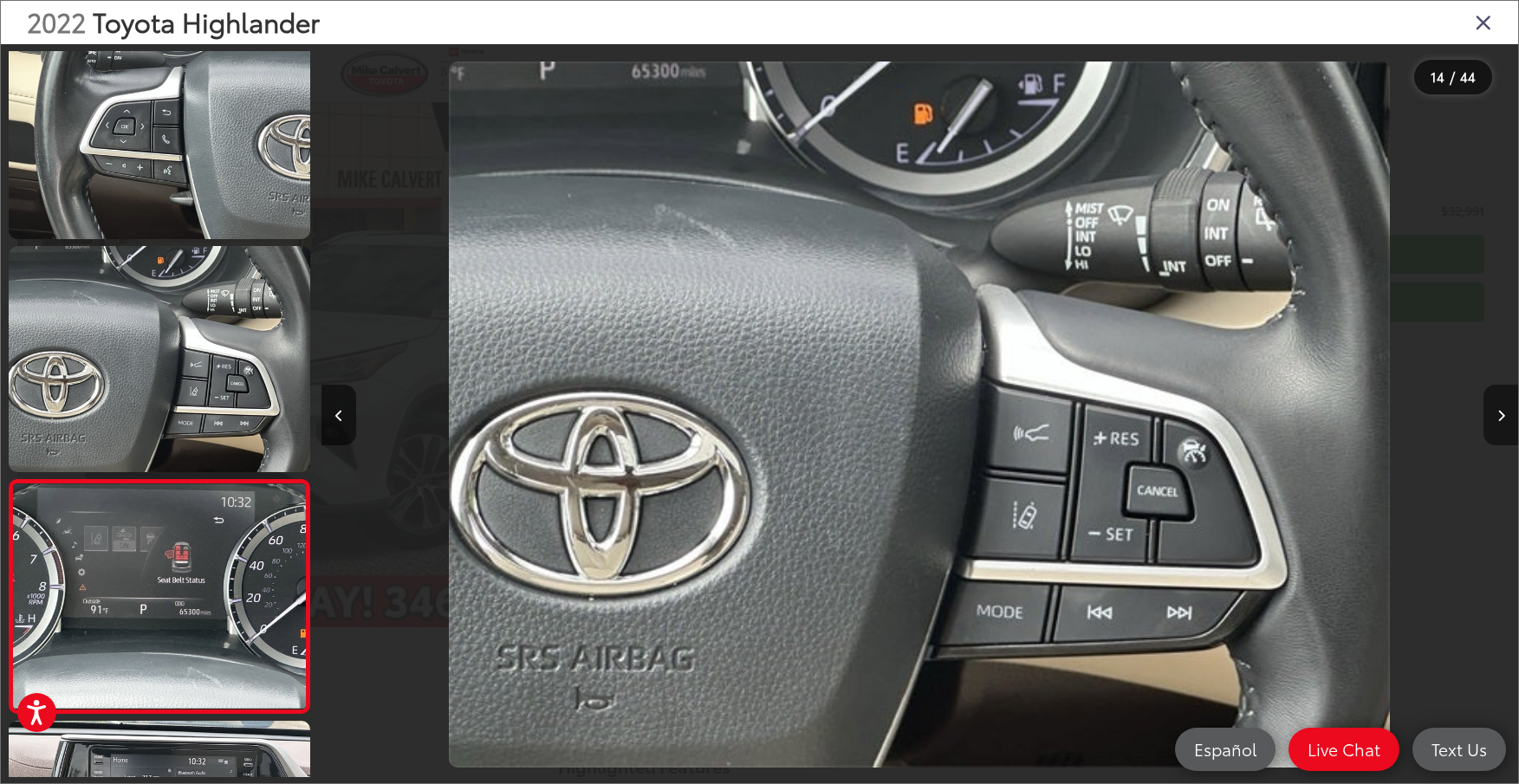 scroll, scrollTop: 0, scrollLeft: 14713, axis: horizontal 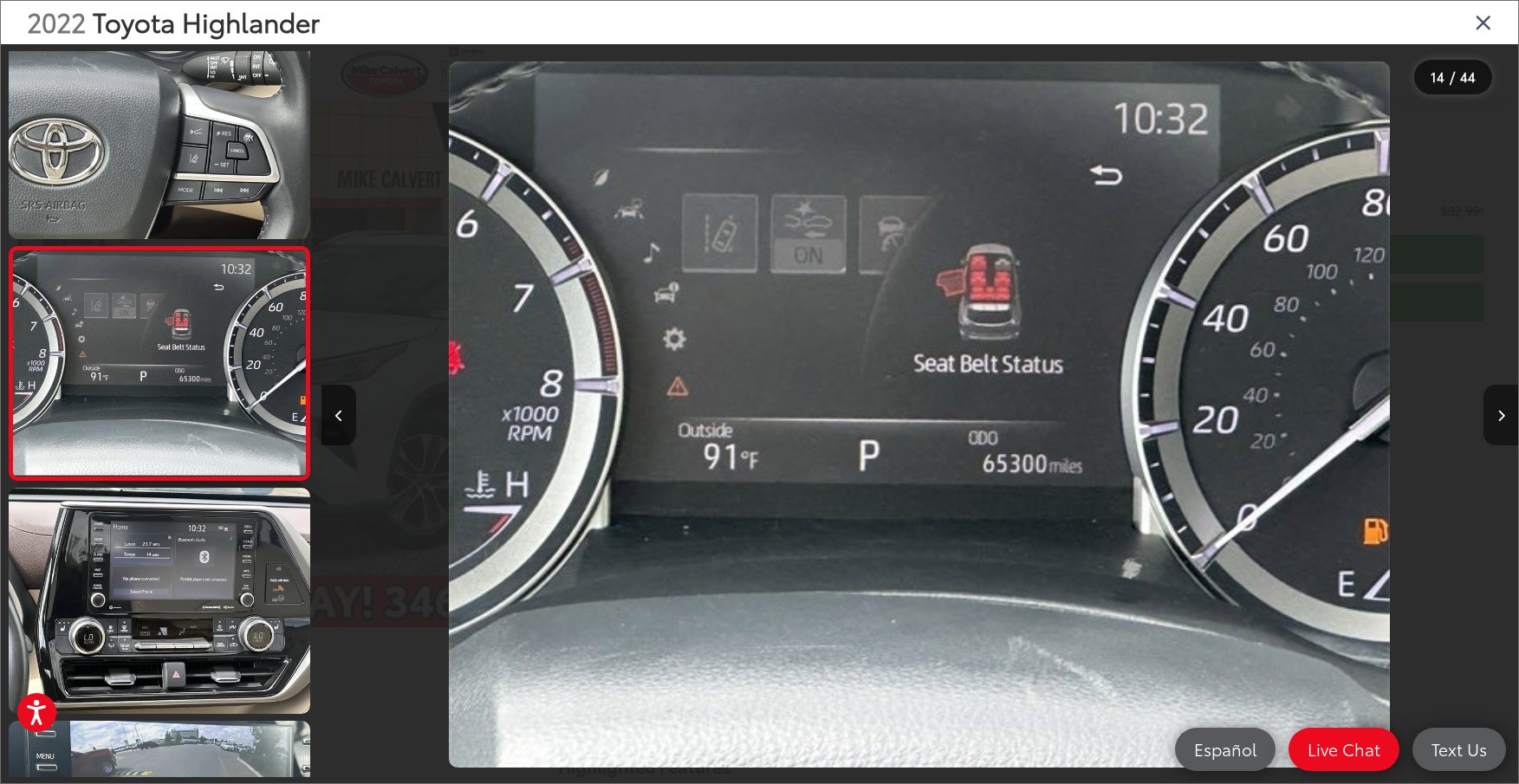 click at bounding box center [1501, 415] 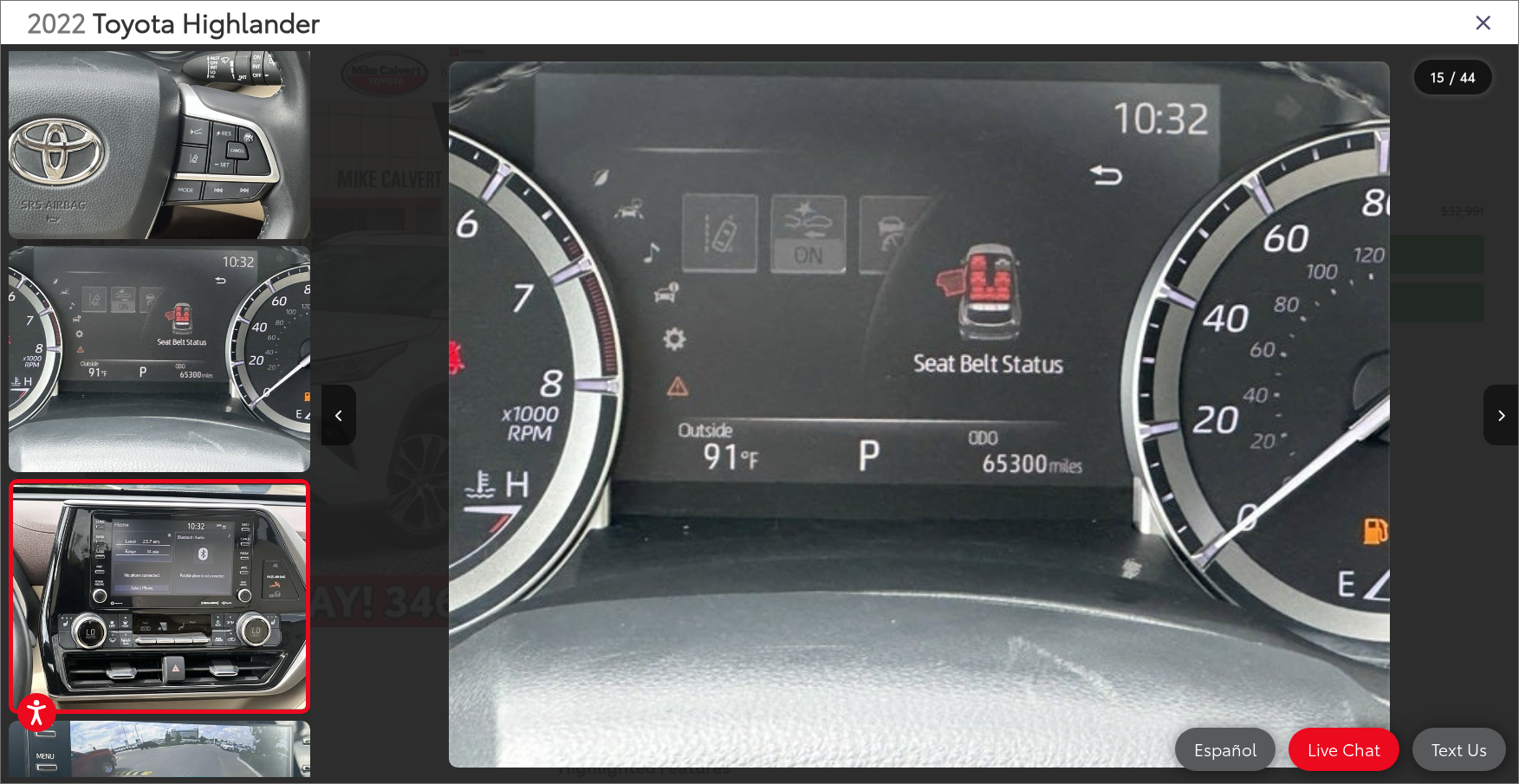 scroll, scrollTop: 0, scrollLeft: 15908, axis: horizontal 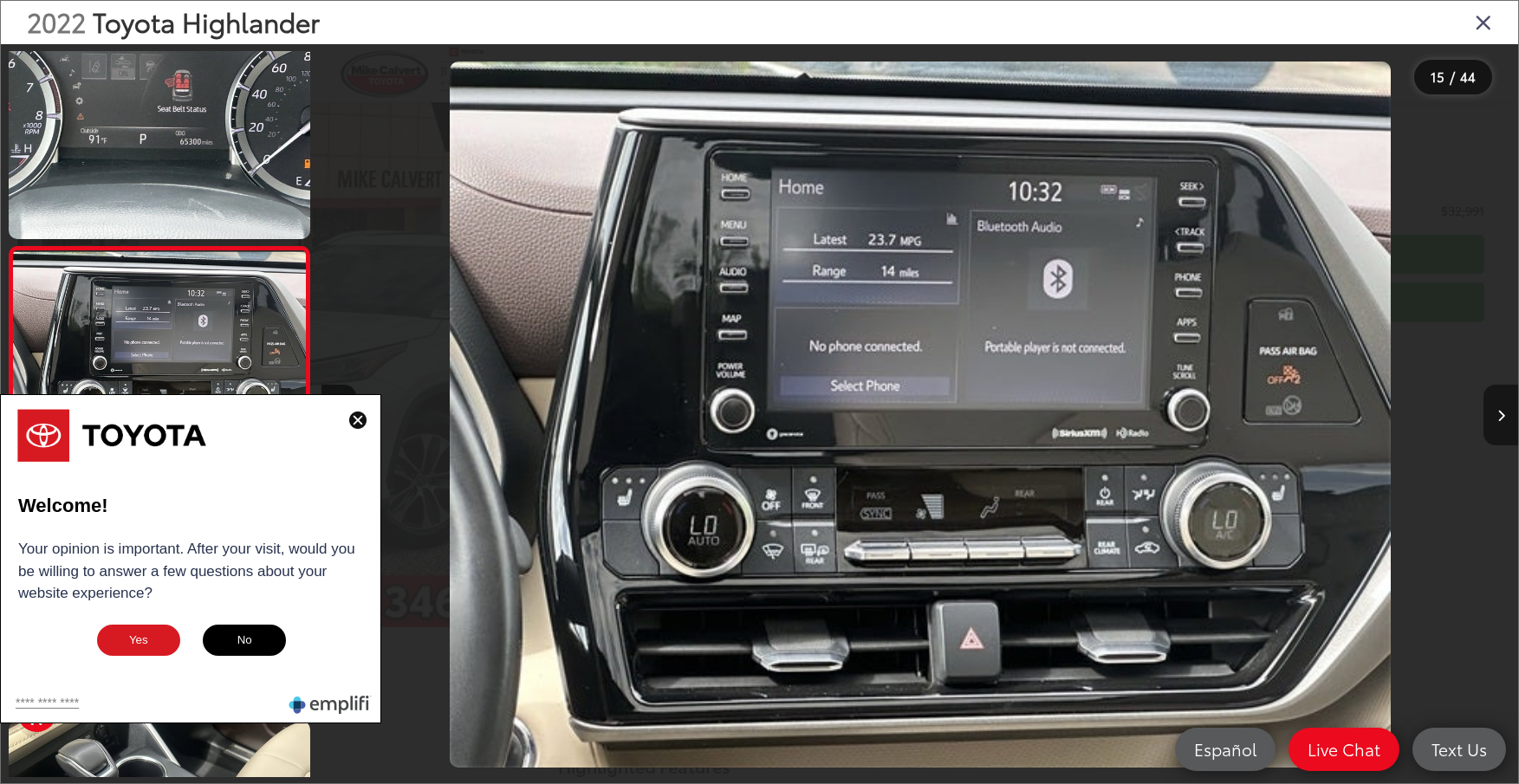 click at bounding box center [1501, 415] 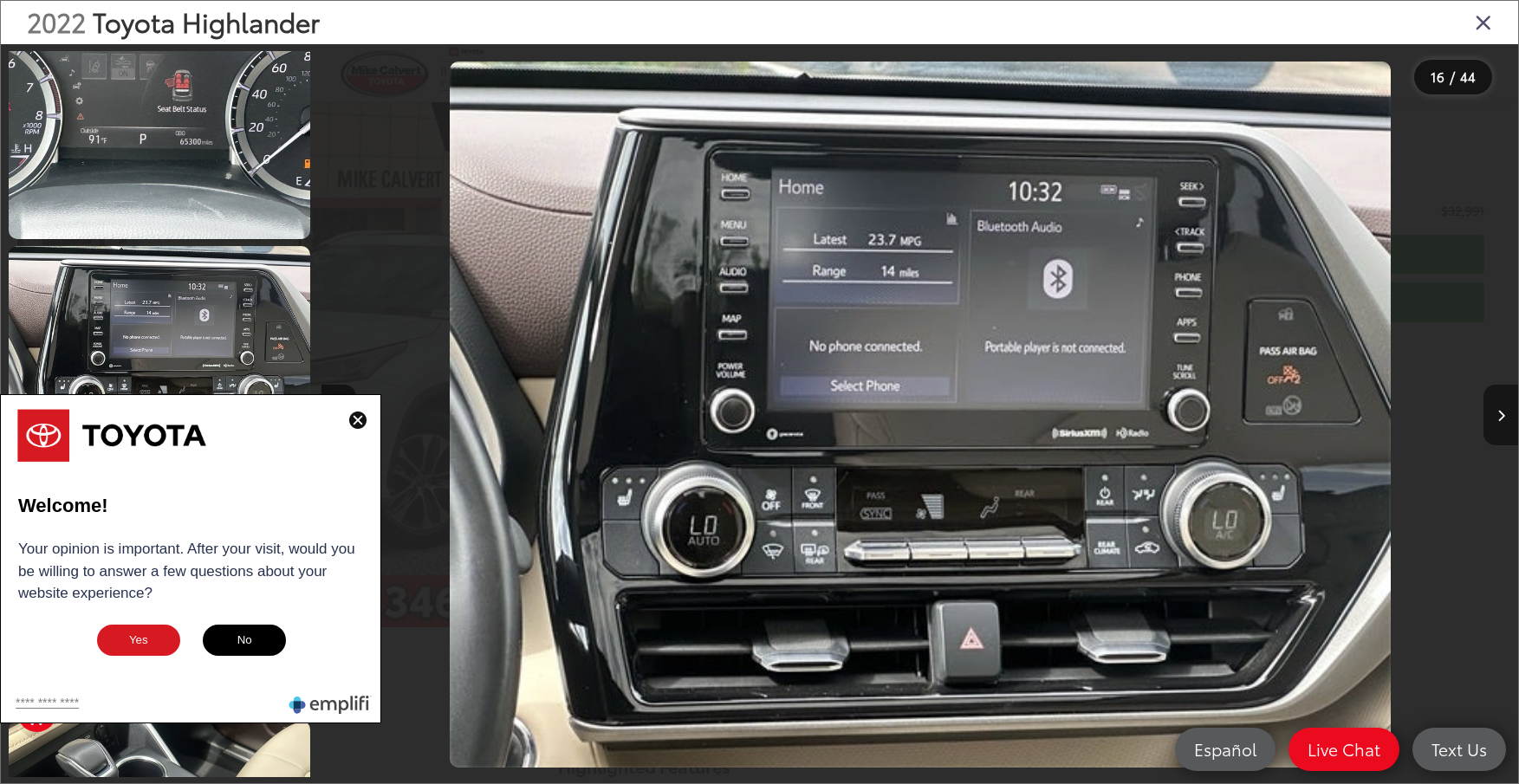 scroll, scrollTop: 0, scrollLeft: 17056, axis: horizontal 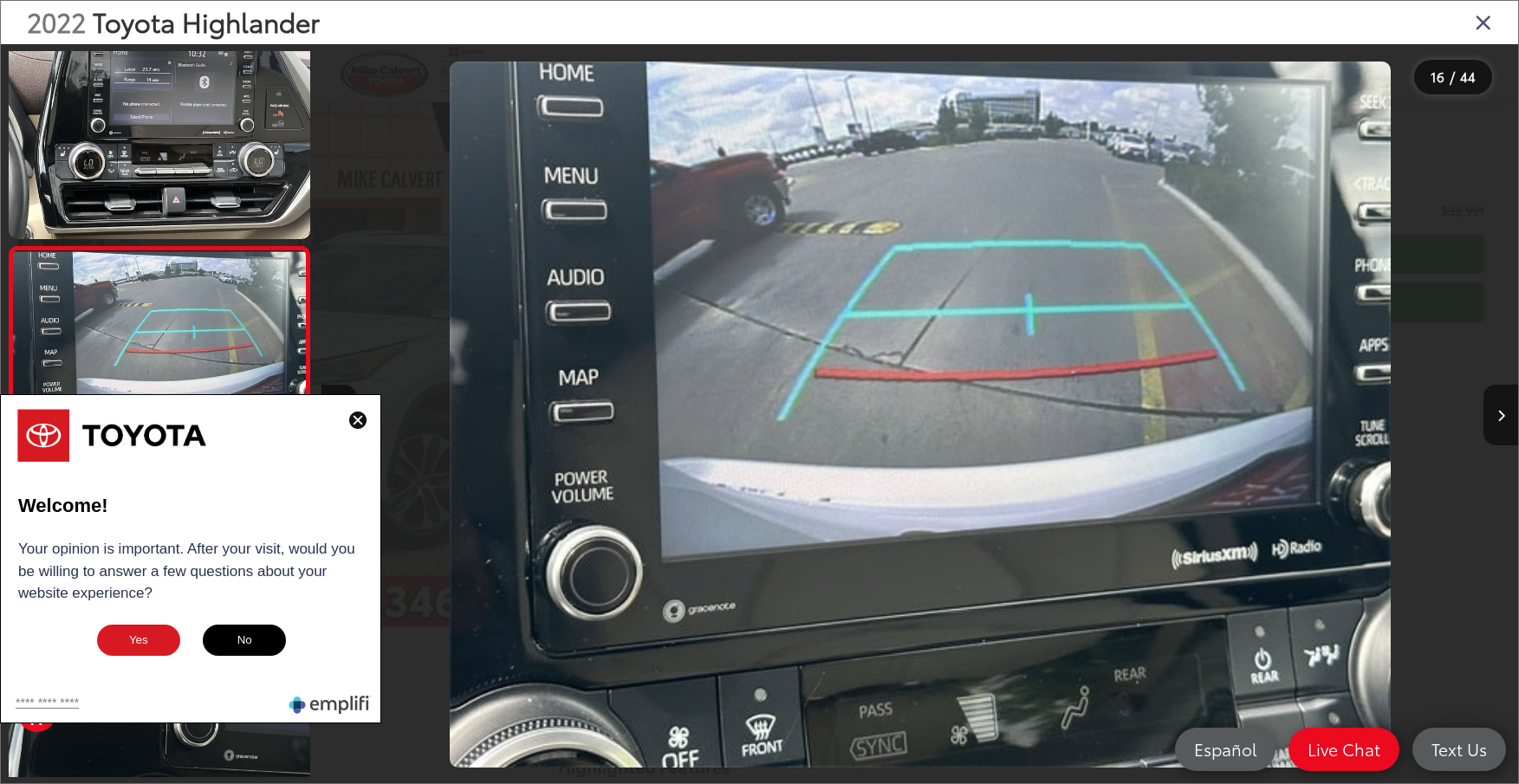 click at bounding box center (358, 420) 